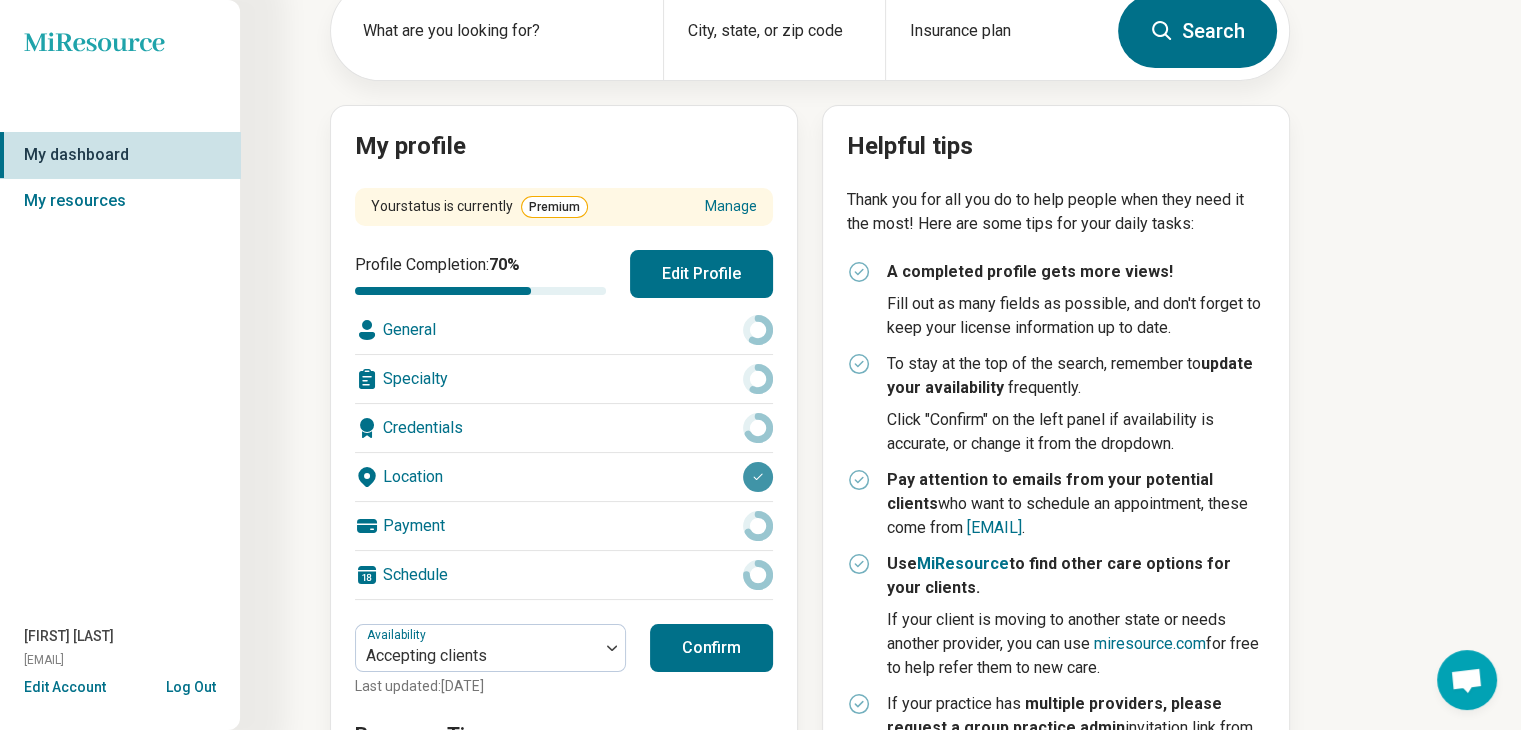 scroll, scrollTop: 140, scrollLeft: 0, axis: vertical 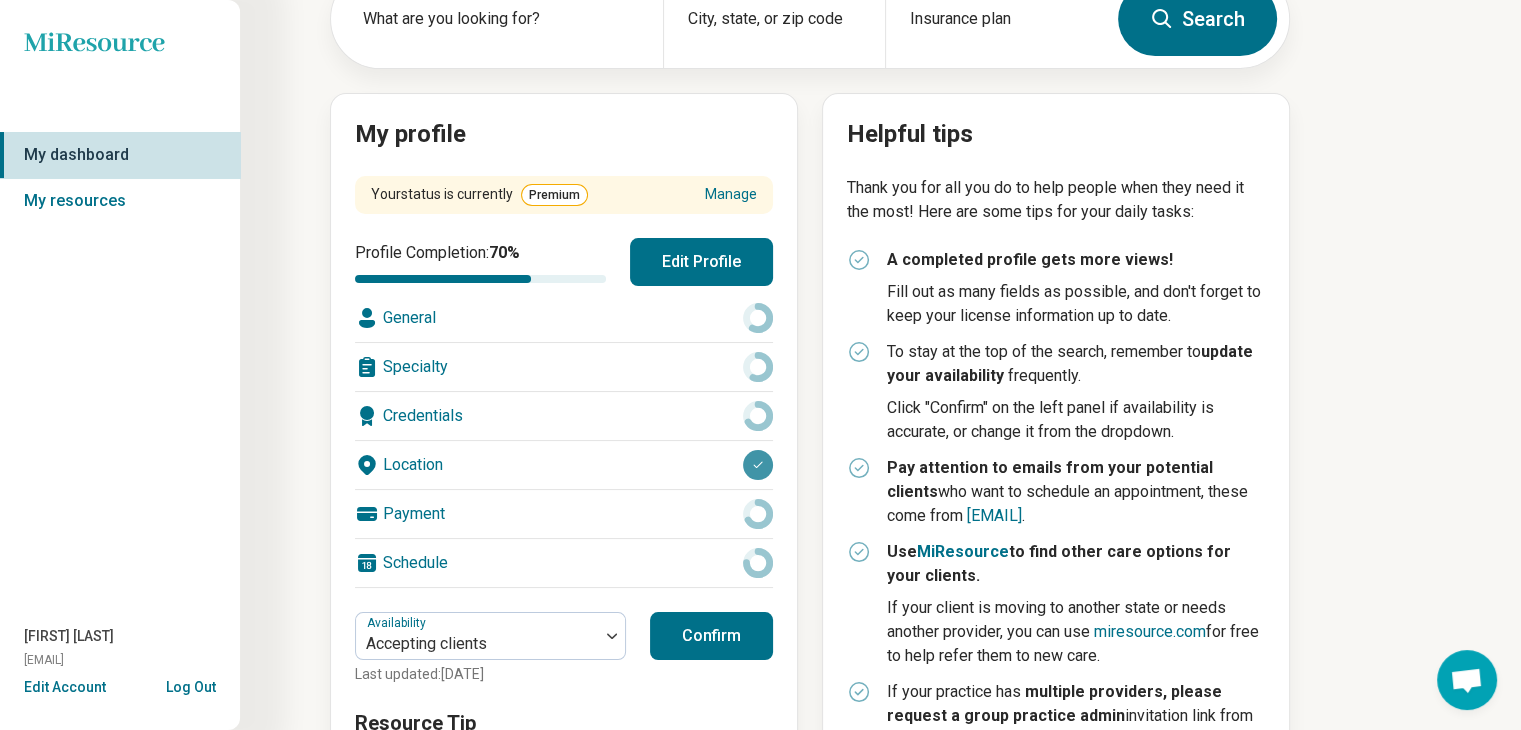 click on "Payment" at bounding box center [564, 514] 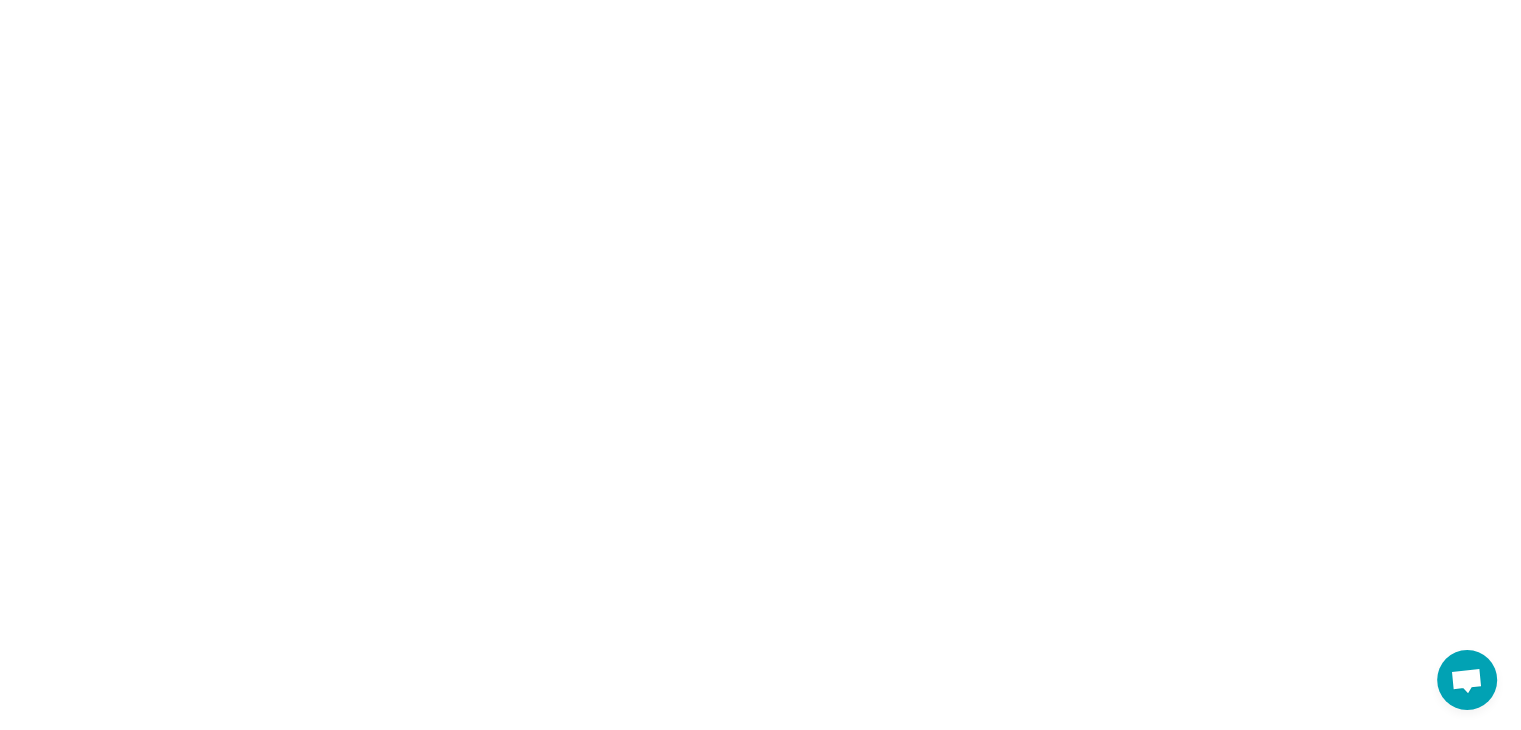 scroll, scrollTop: 0, scrollLeft: 0, axis: both 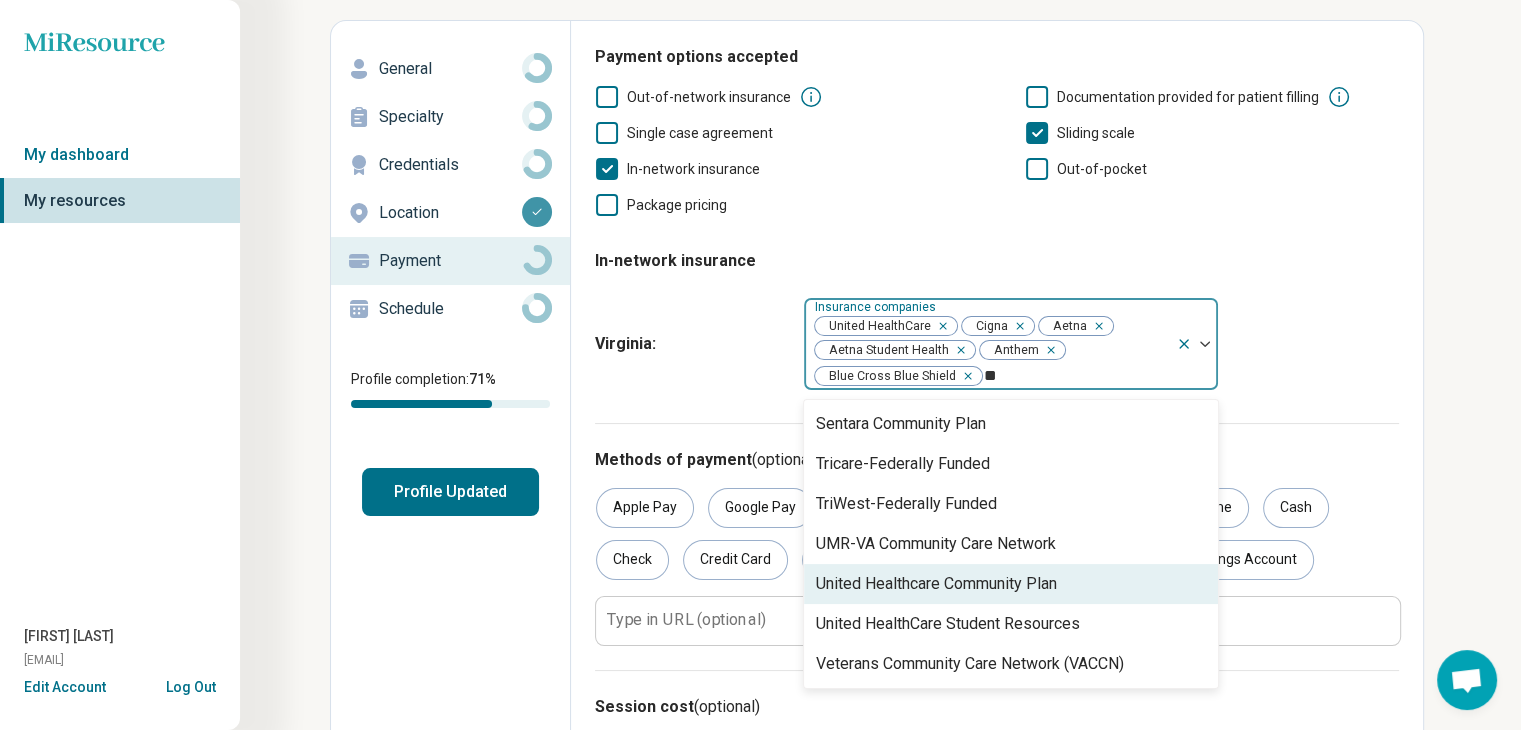 type on "*" 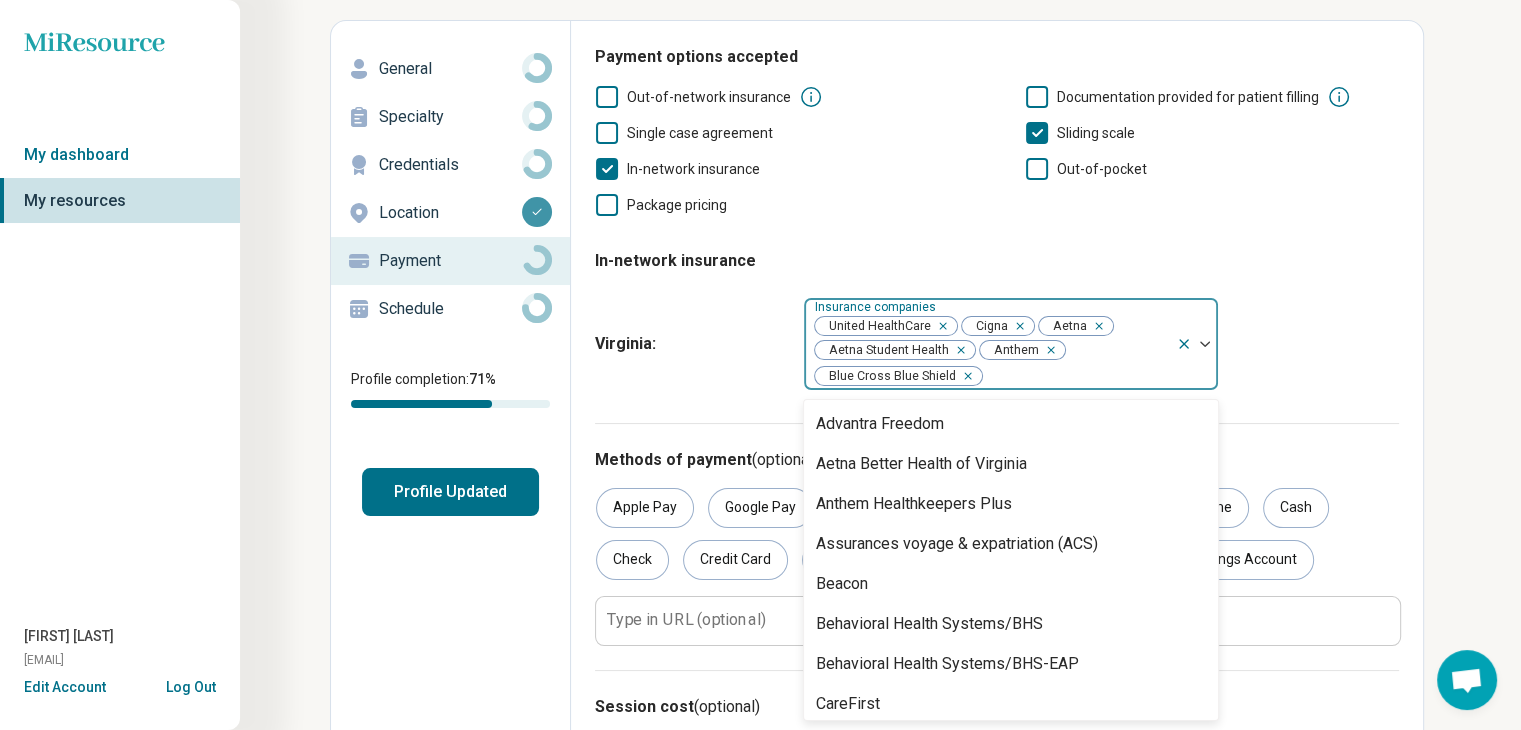 click on "In-network insurance [STATE] : 40 results available. Use Up and Down to choose options, press Enter to select the currently focused option, press Escape to exit the menu, press Tab to select the option and exit the menu. Insurance companies United HealthCare Cigna Aetna Aetna Student Health Anthem Blue Cross Blue Shield Advantra Freedom Aetna Better Health of Virginia Anthem Healthkeepers Plus Assurances voyage & expatriation (ACS) Beacon Behavioral Health Systems/BHS Behavioral Health Systems/BHS-EAP CareFirst Carenet Cigna-EAP GEHA Humana Humana Healthy Horizons ISO Kaiser Permanente Magellan MedCost Medicaid Medicare Military insurance (e.g., TRICARE) Multiplan New Directions Behavioral Health OneNet Optima Family Care Optima Health Family Care Optima Health Plan Optum OptumHumana Private Healthcare Systems (PHCS) SecureHorizons Sentara Community Plan Sentara Healthcare Tricare Tricare-Federally Funded TriWest-Federally Funded UMR-EAP UMR-VA Community Care Network United Healthcare Community Plan" at bounding box center [997, 316] 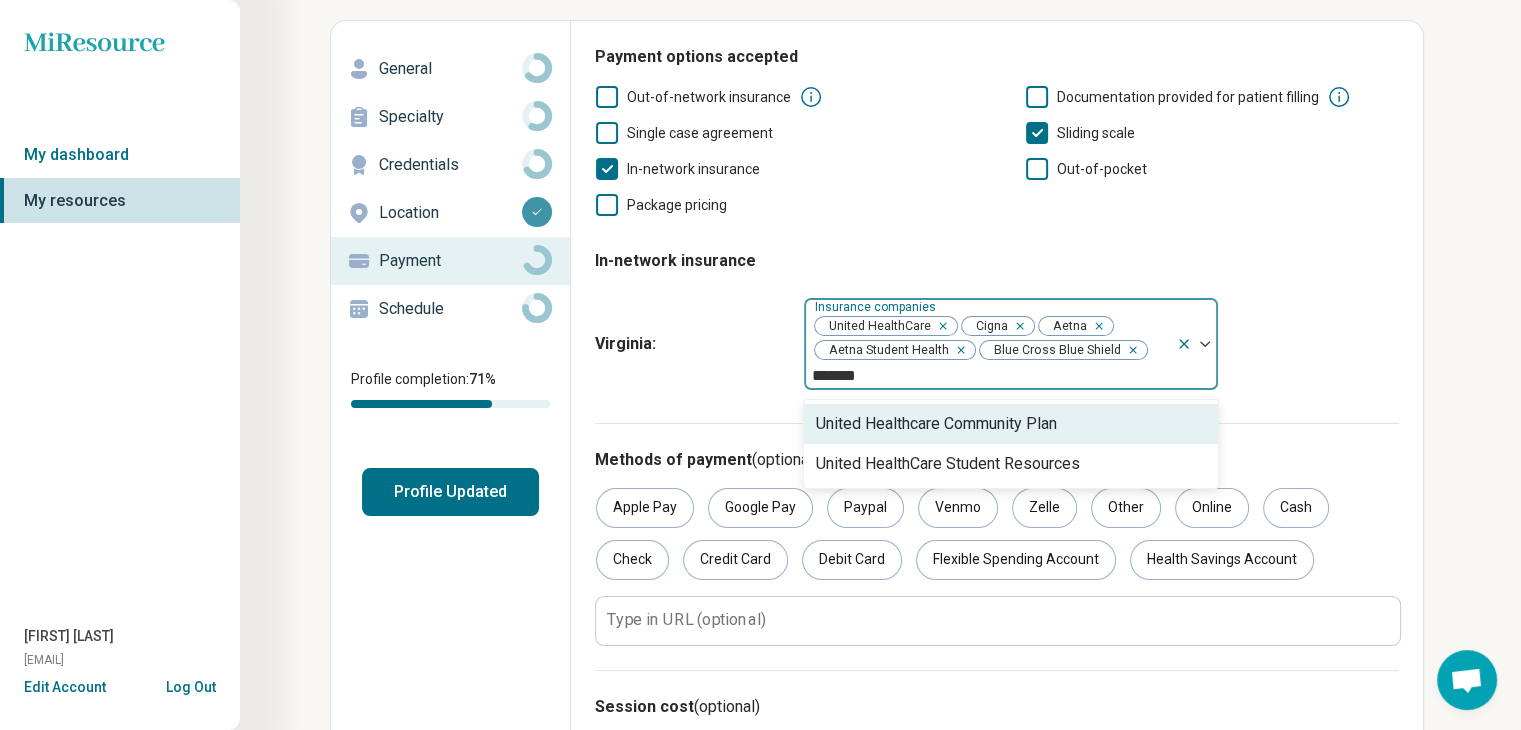 type on "******" 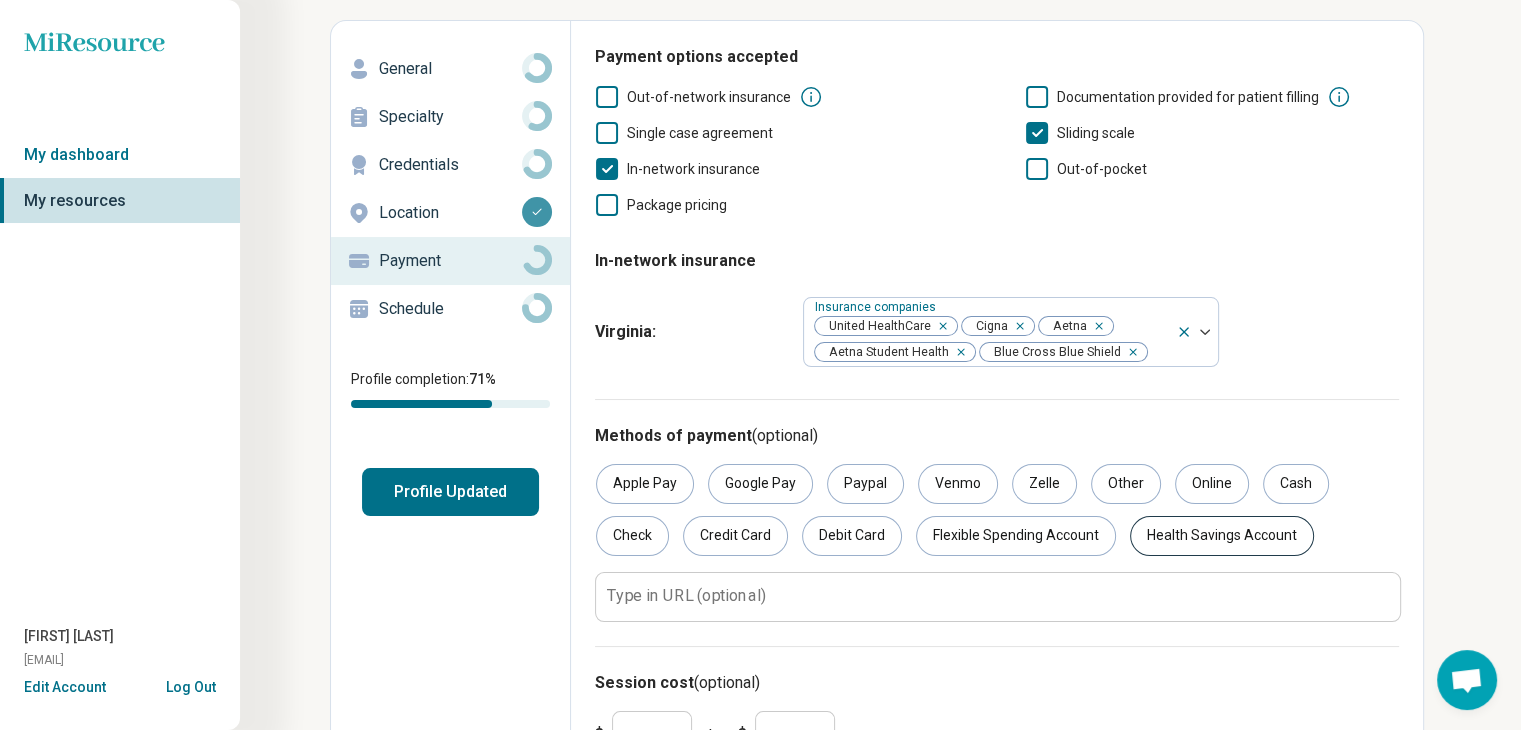 click on "Health Savings Account" at bounding box center [1222, 536] 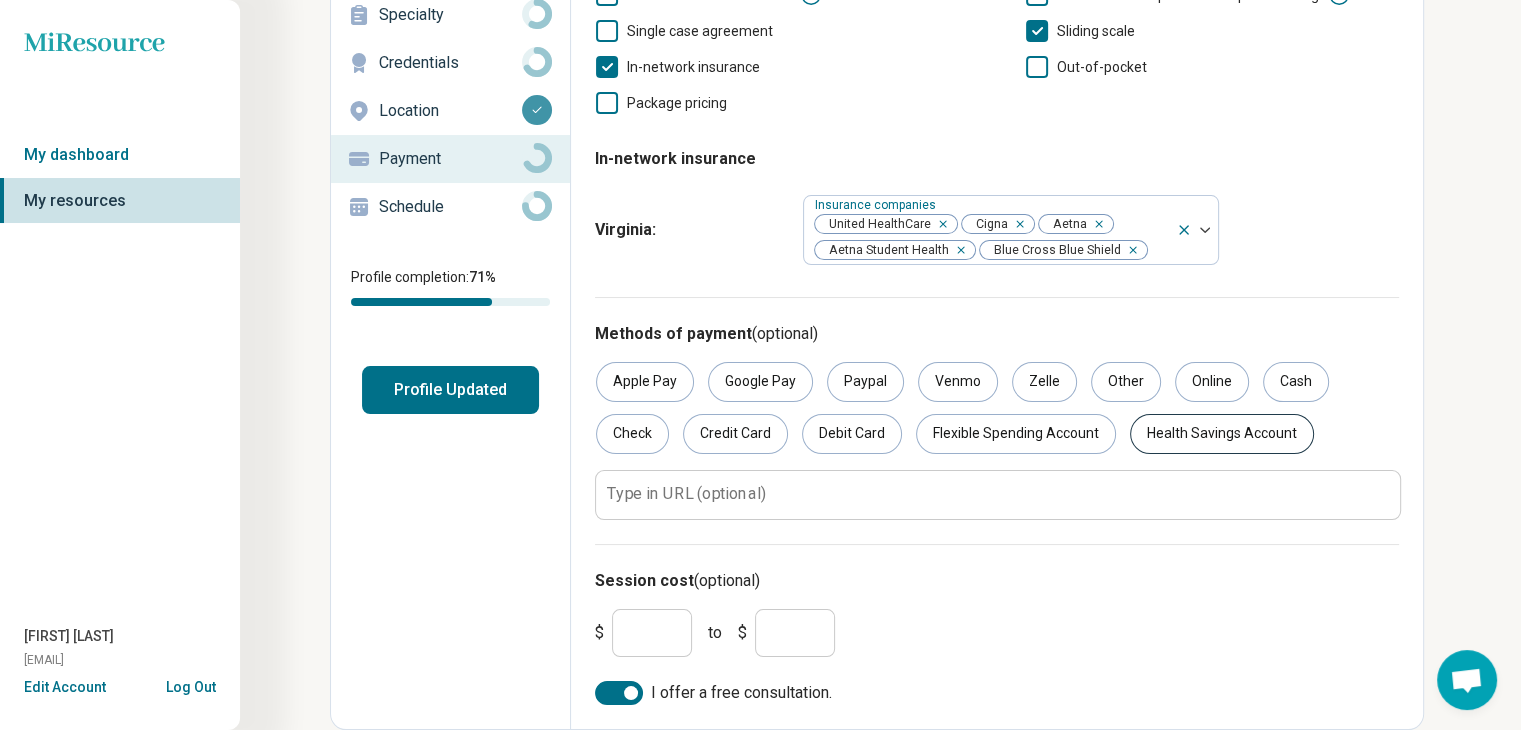 scroll, scrollTop: 0, scrollLeft: 0, axis: both 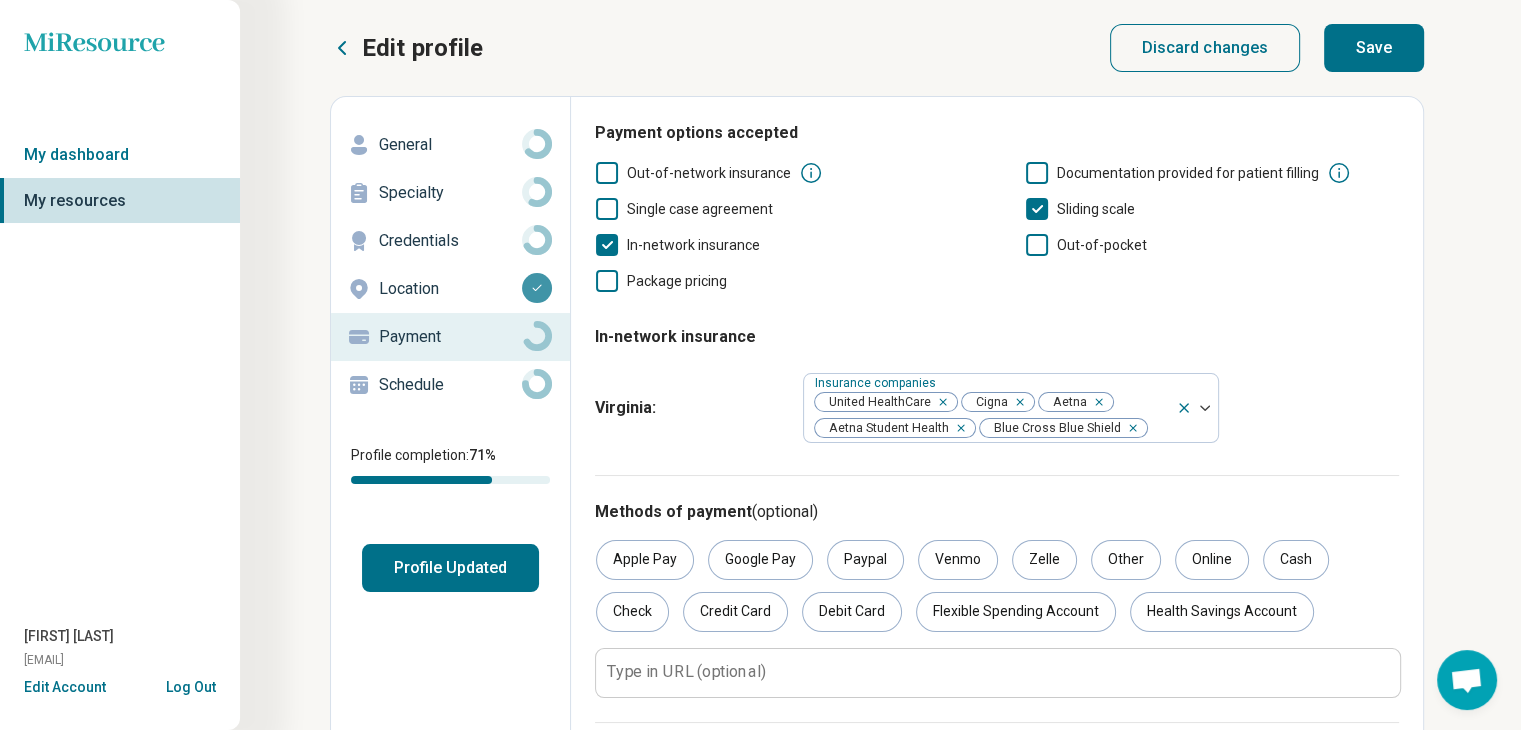 click on "Save" at bounding box center [1374, 48] 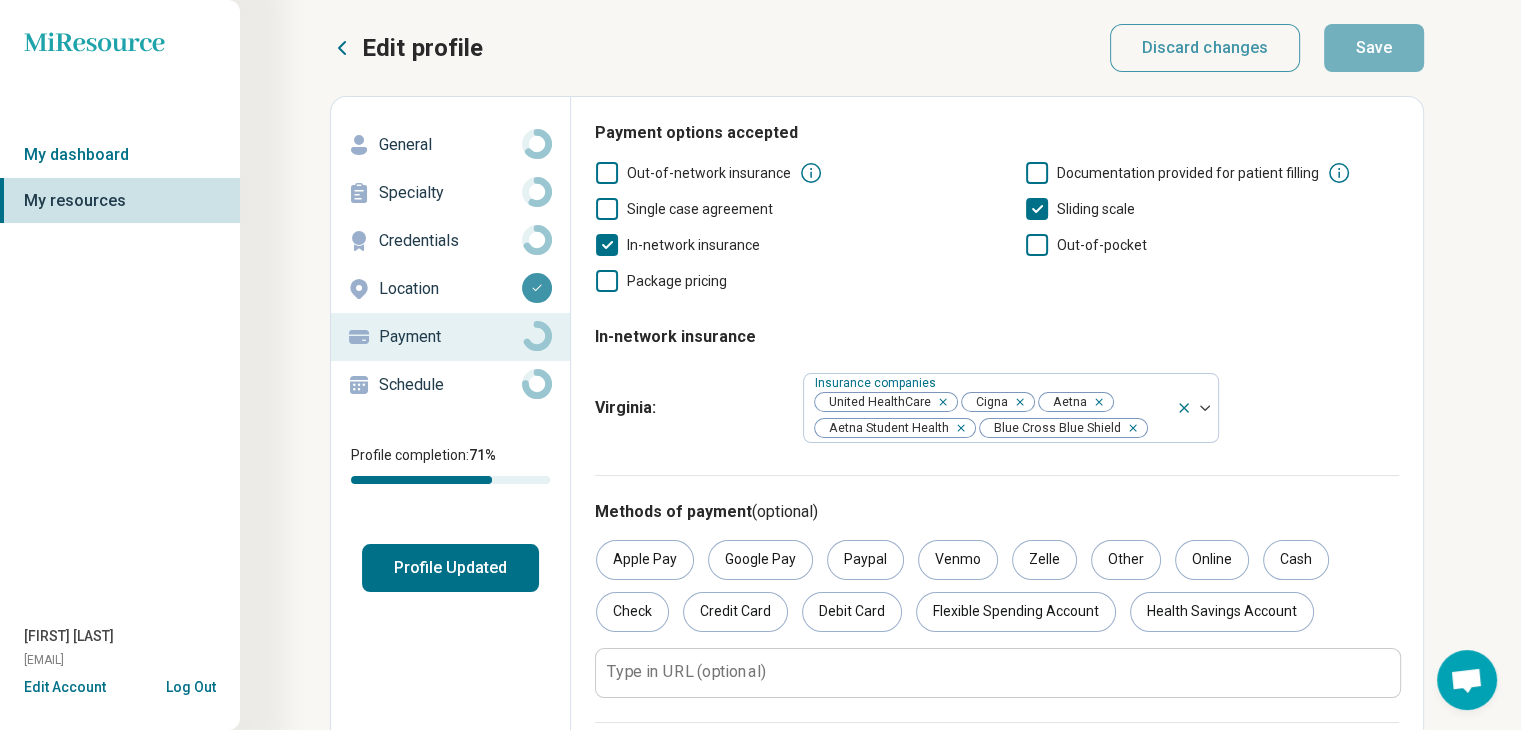 click 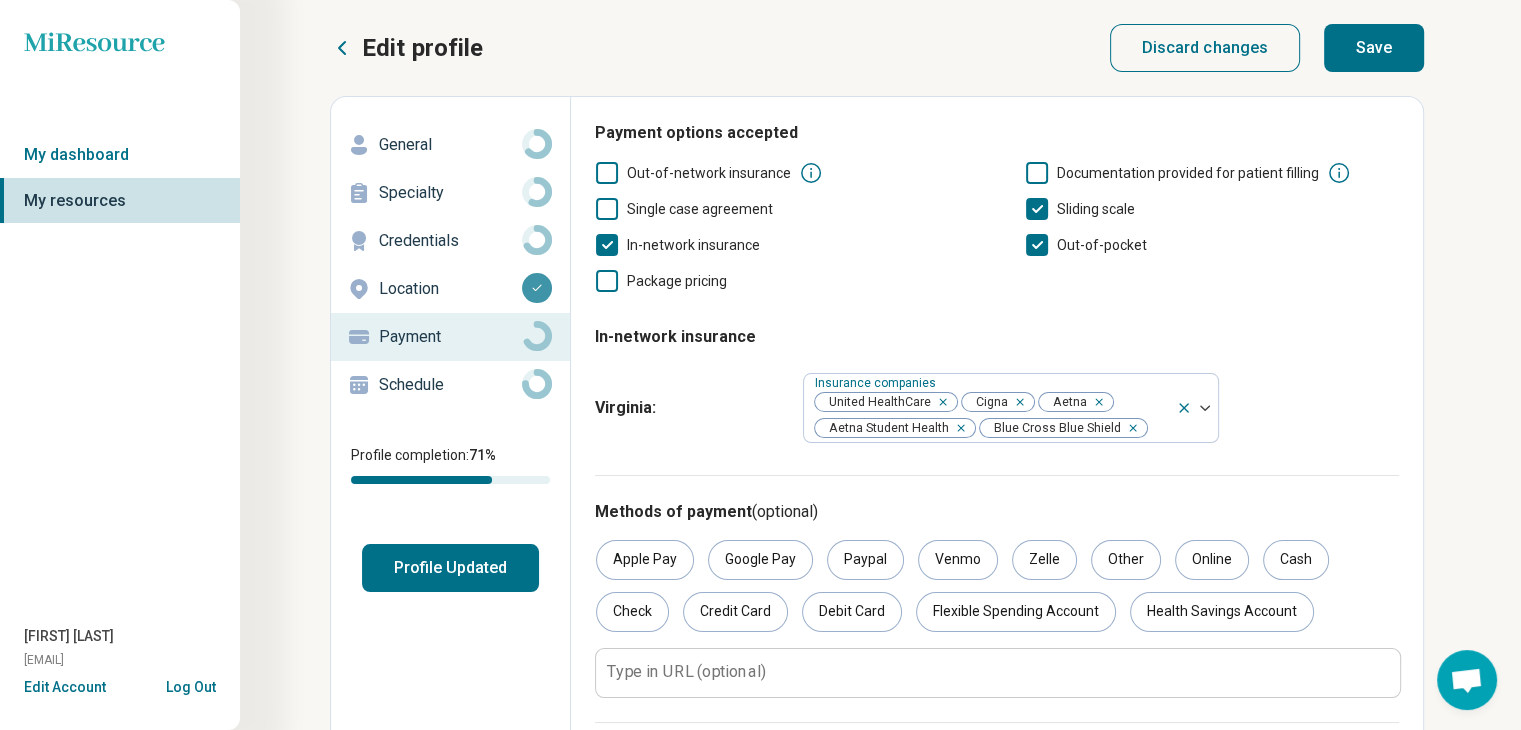 click on "Save" at bounding box center (1374, 48) 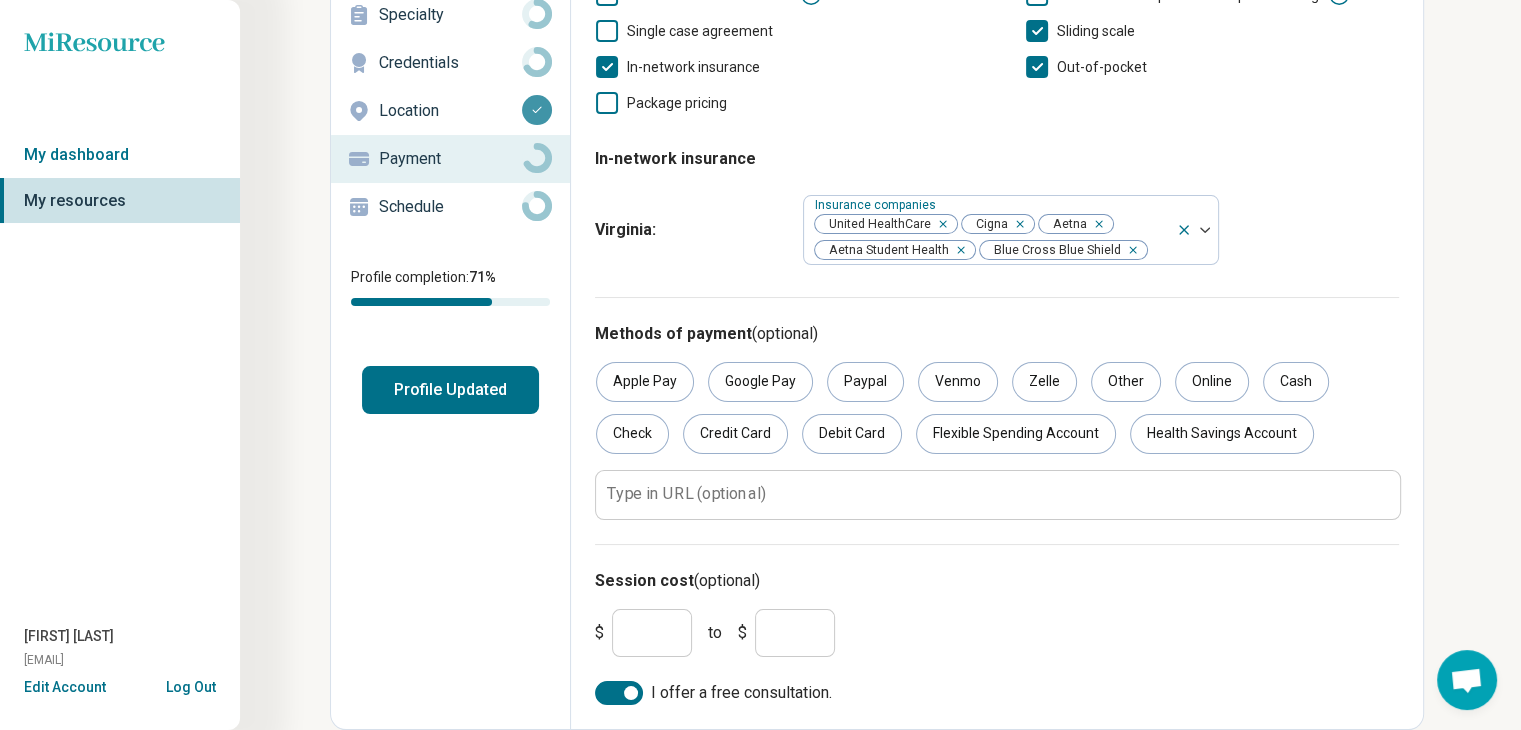 scroll, scrollTop: 0, scrollLeft: 0, axis: both 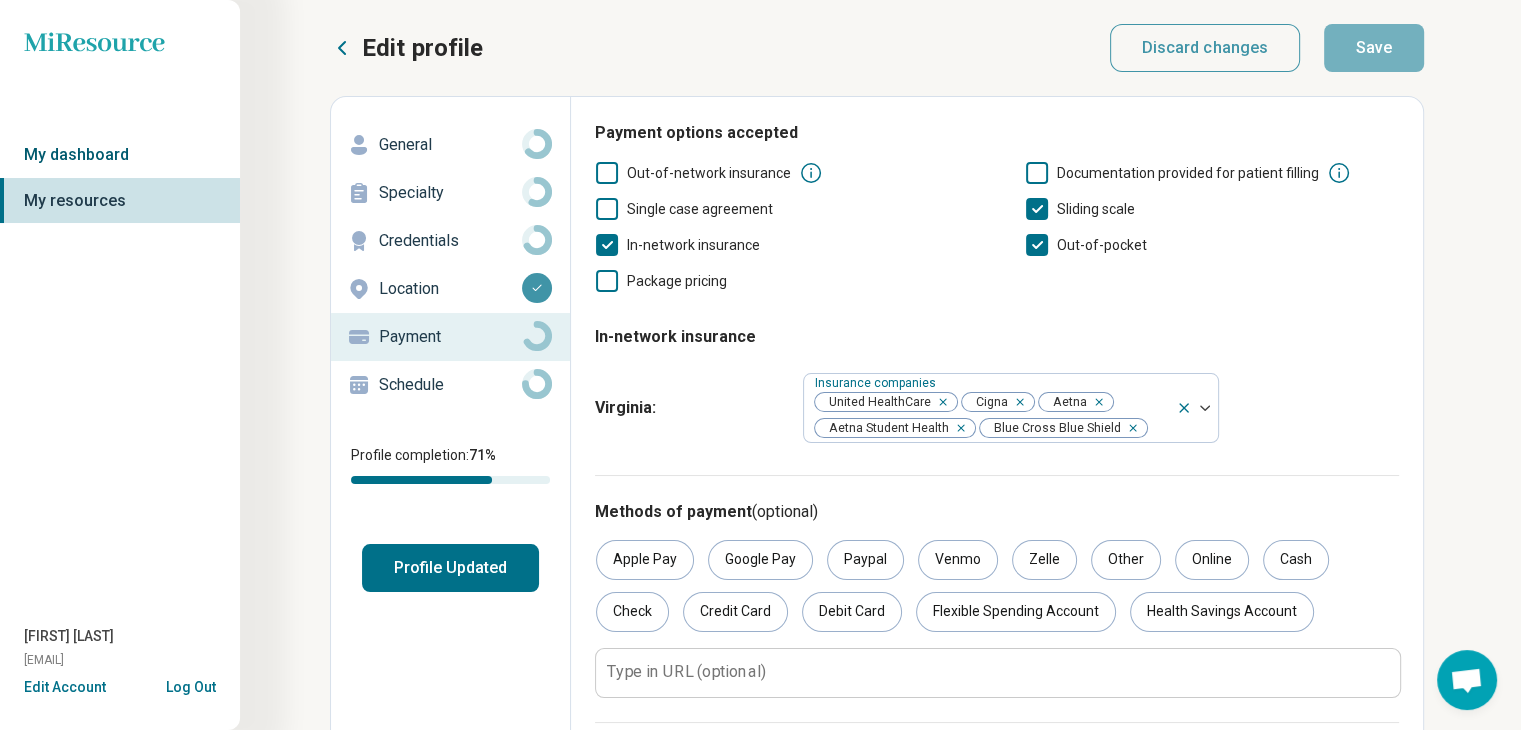 click on "My dashboard" at bounding box center [120, 155] 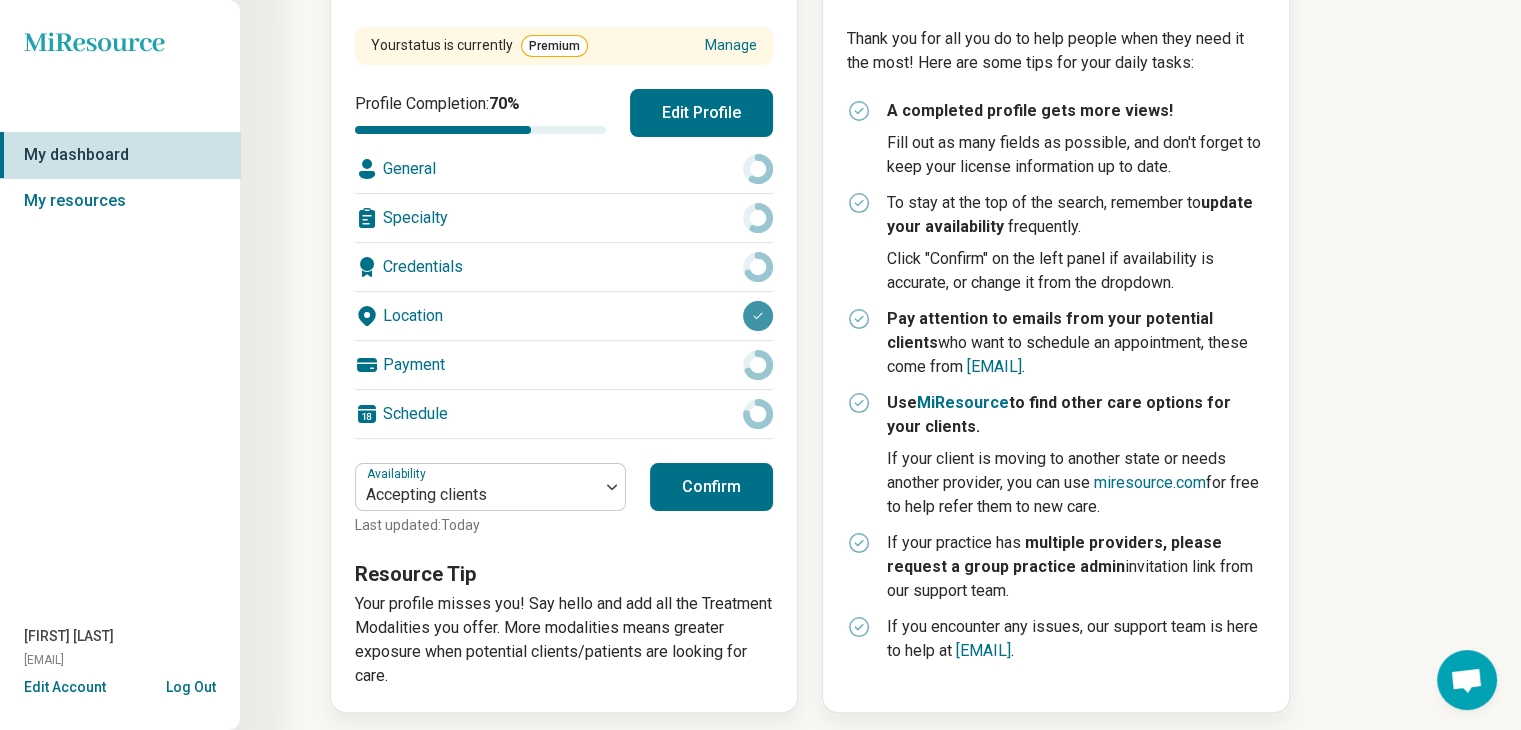 scroll, scrollTop: 298, scrollLeft: 0, axis: vertical 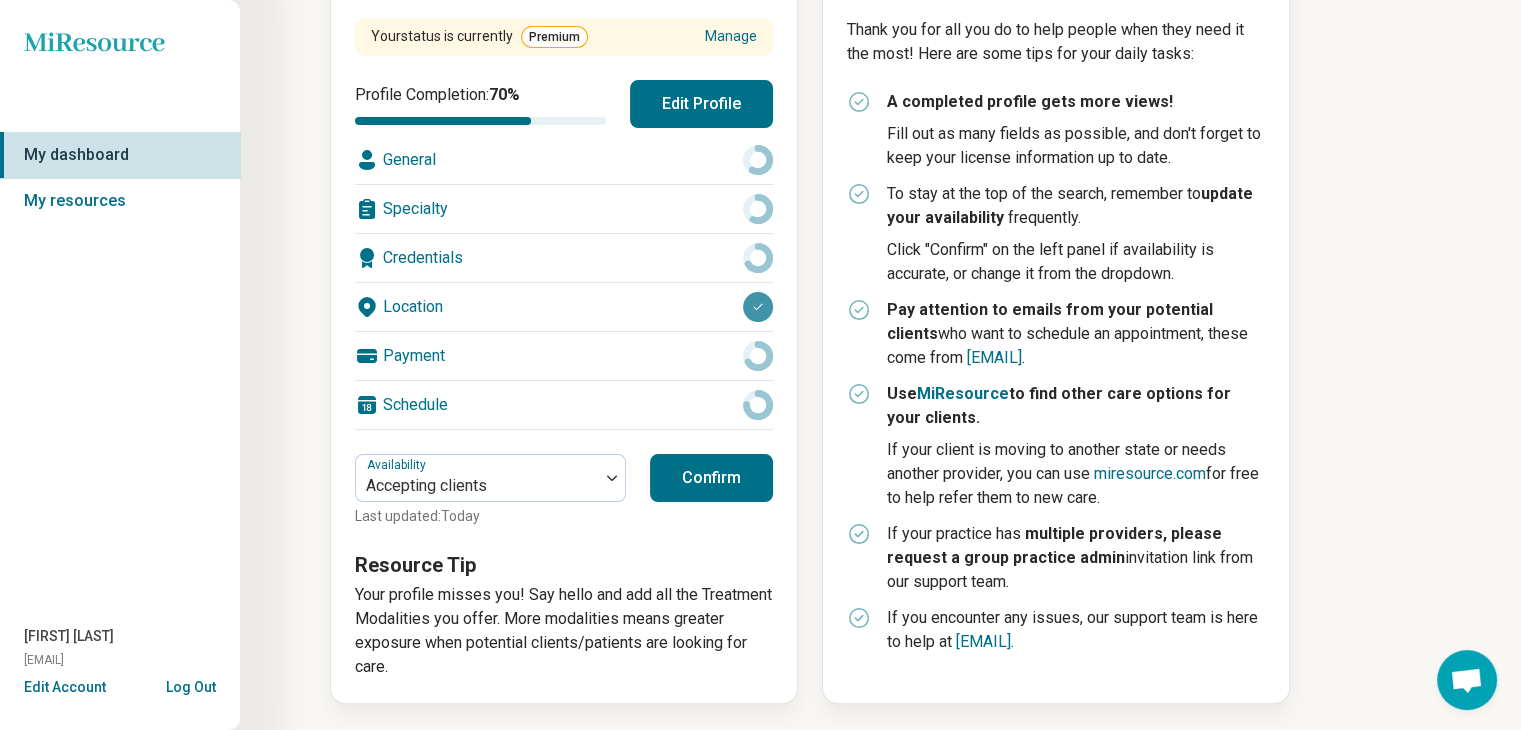 click on "Schedule" at bounding box center [564, 405] 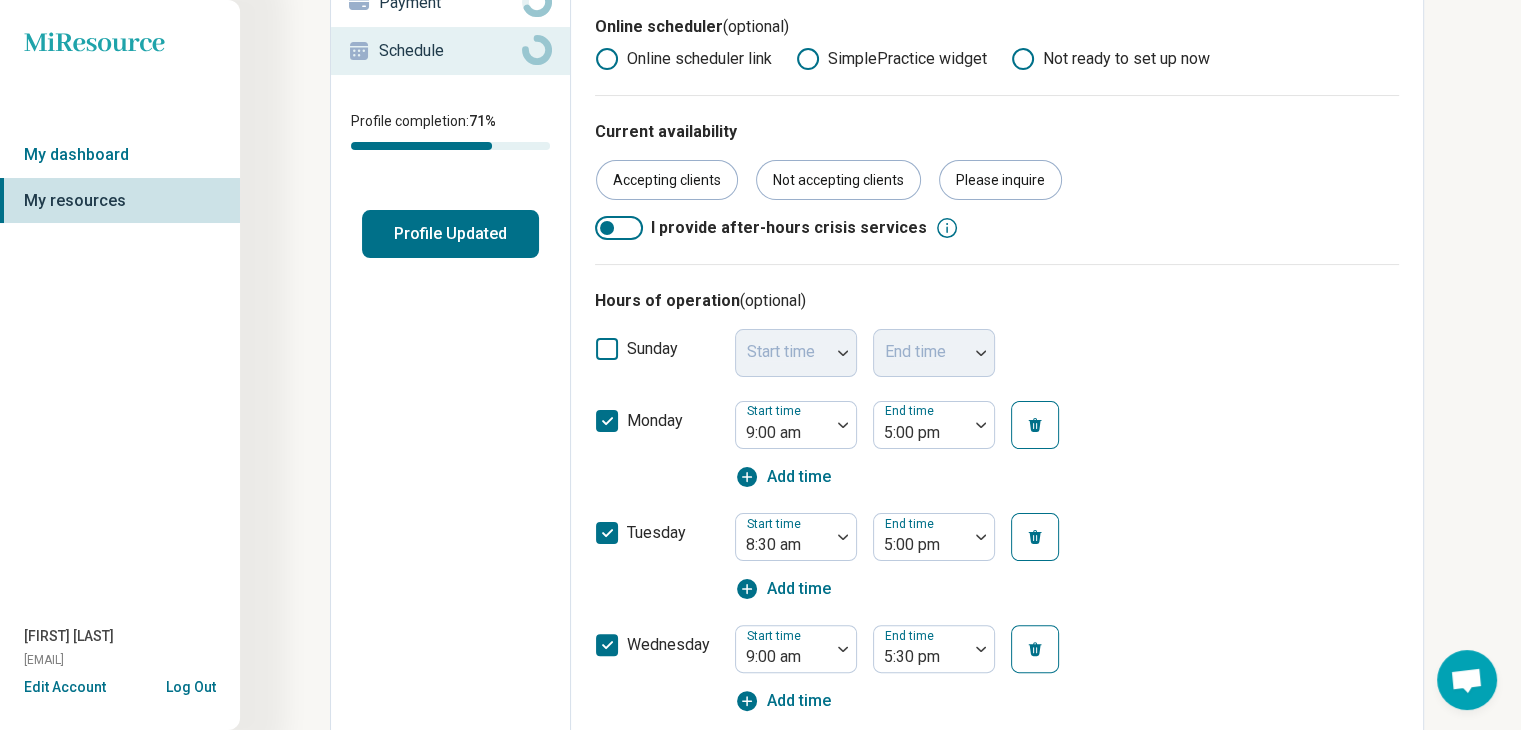 scroll, scrollTop: 0, scrollLeft: 0, axis: both 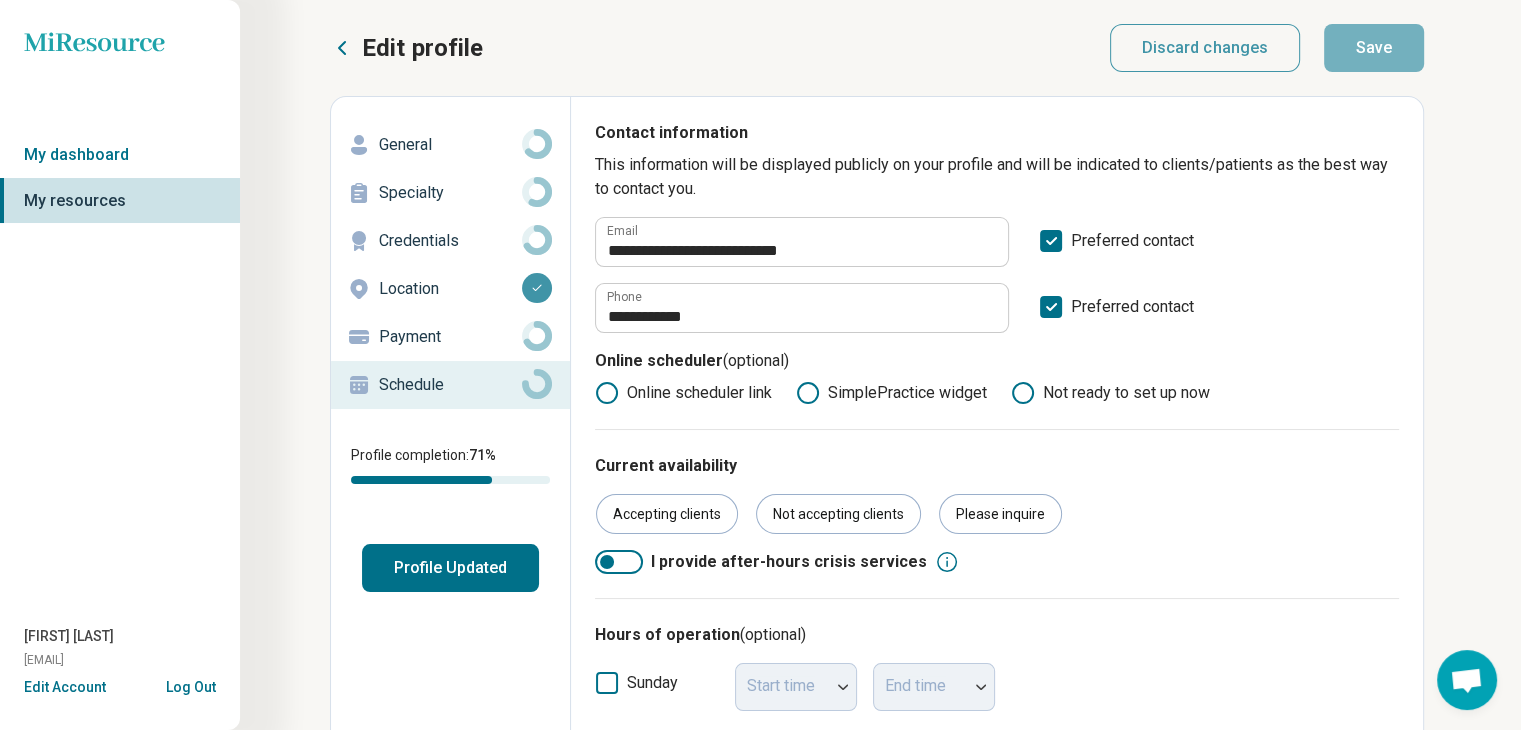 click on "Location" at bounding box center [450, 289] 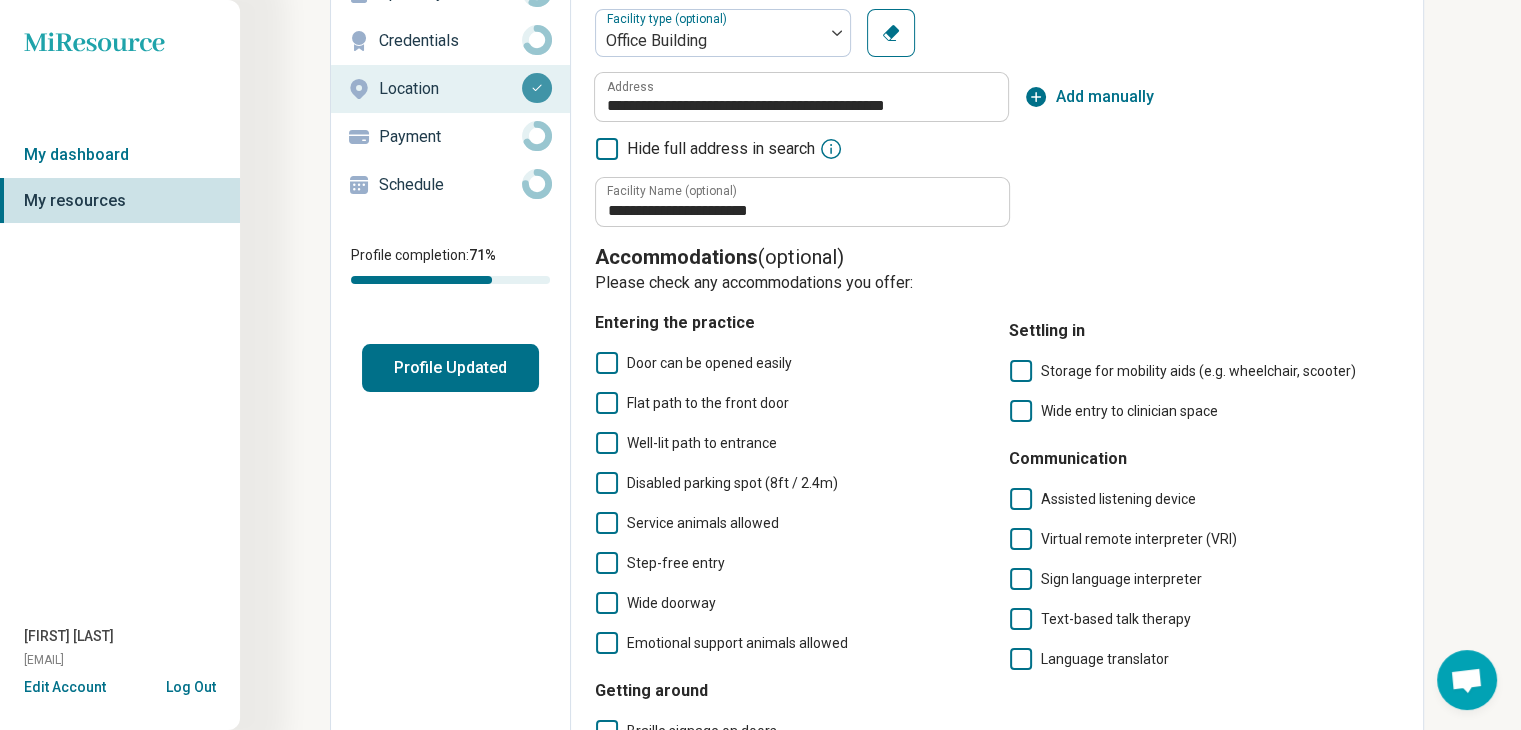scroll, scrollTop: 201, scrollLeft: 0, axis: vertical 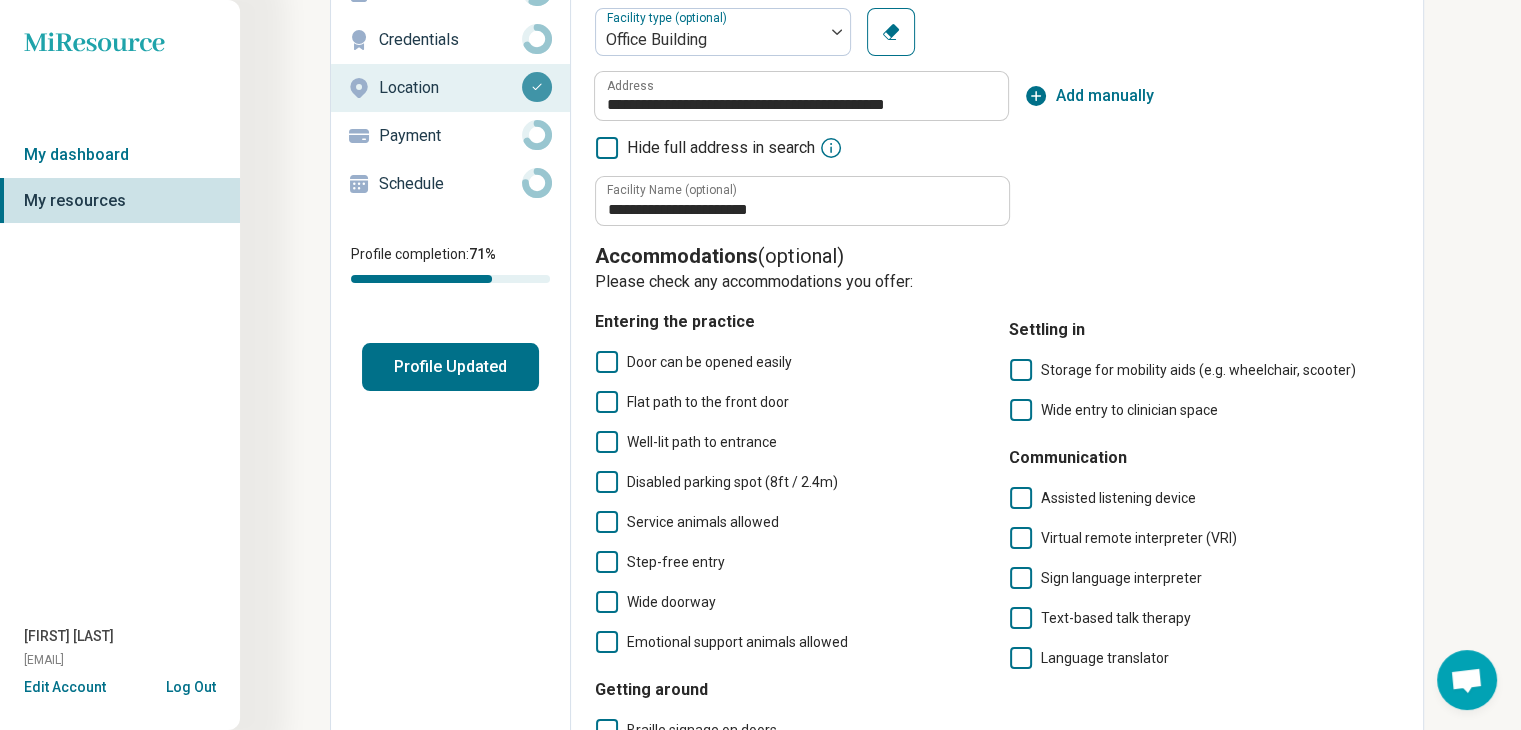 click 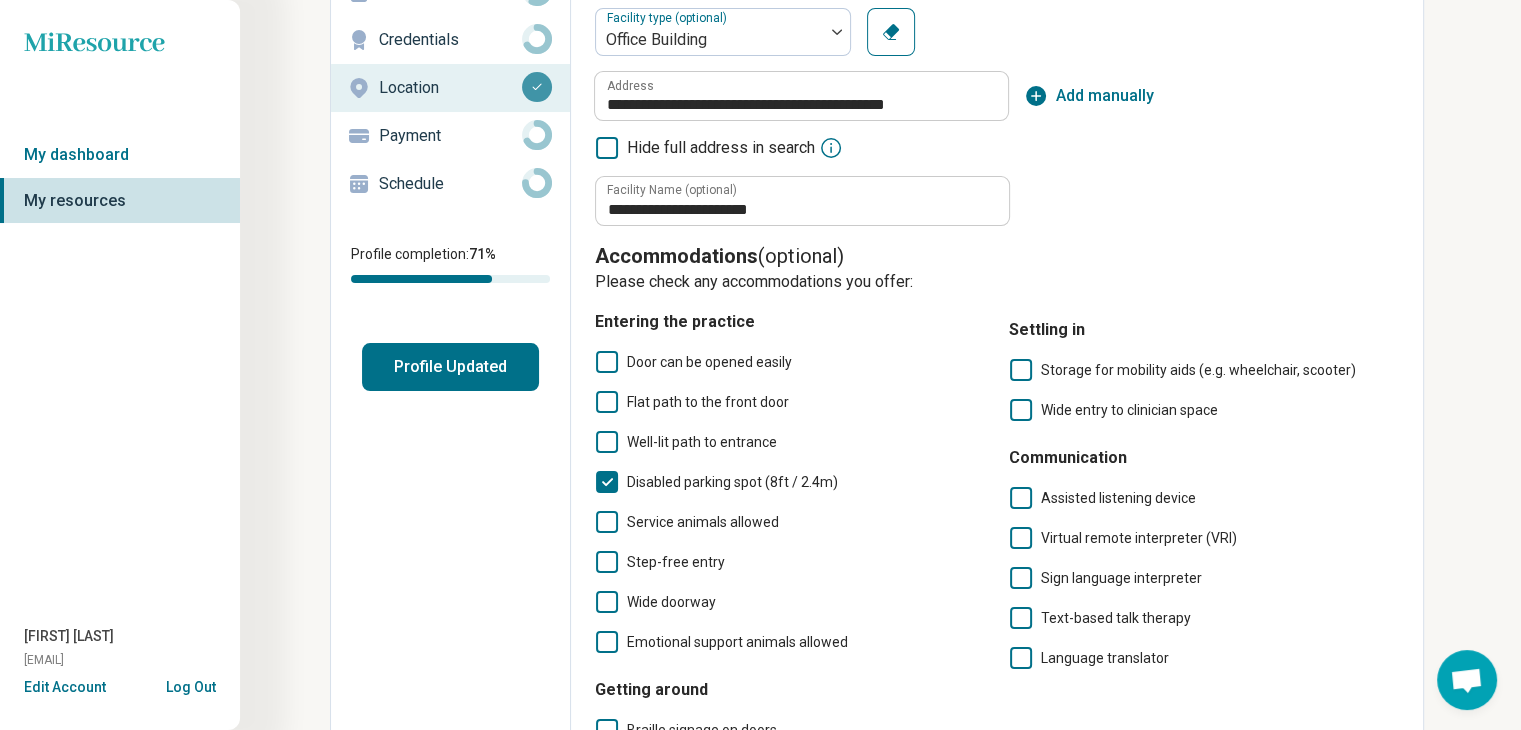 scroll, scrollTop: 10, scrollLeft: 0, axis: vertical 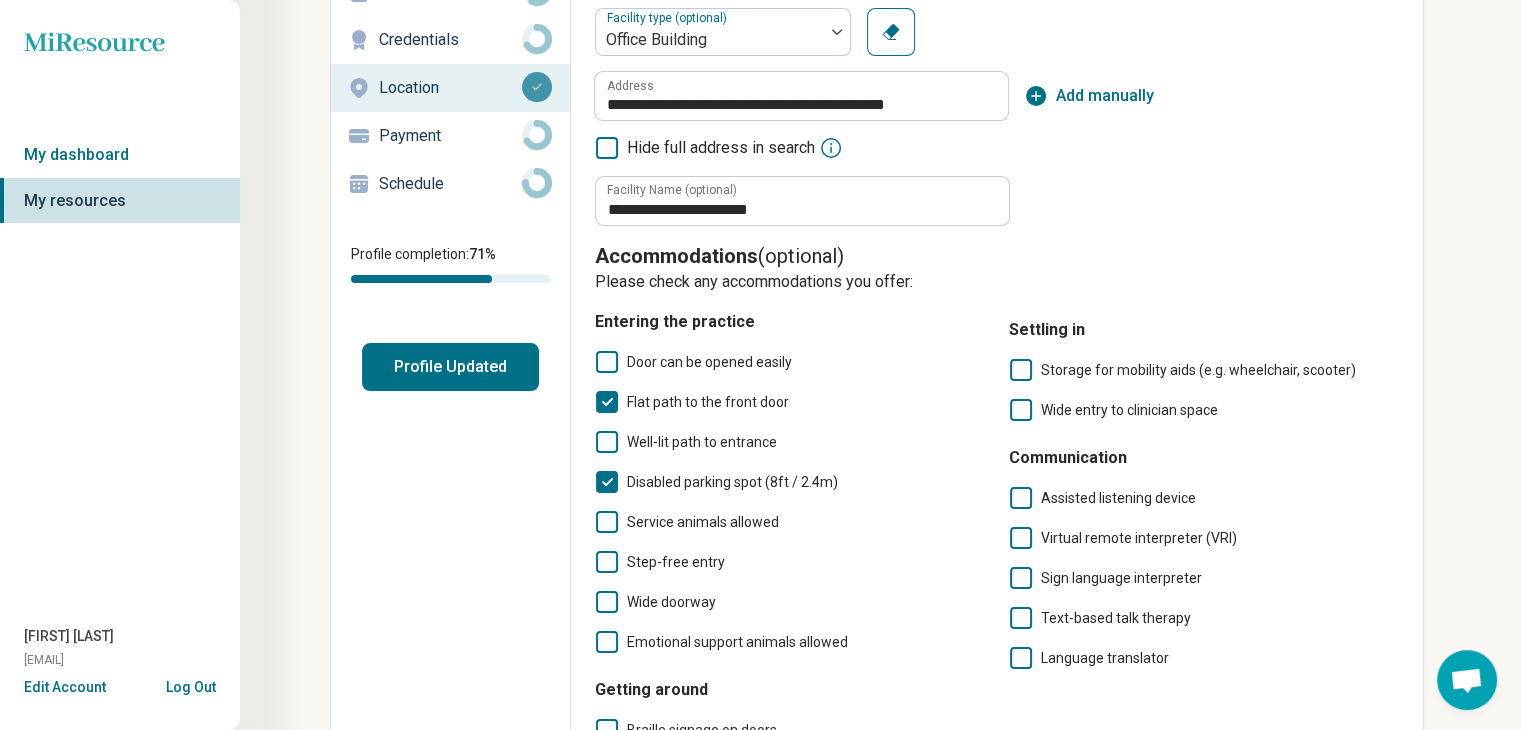 click 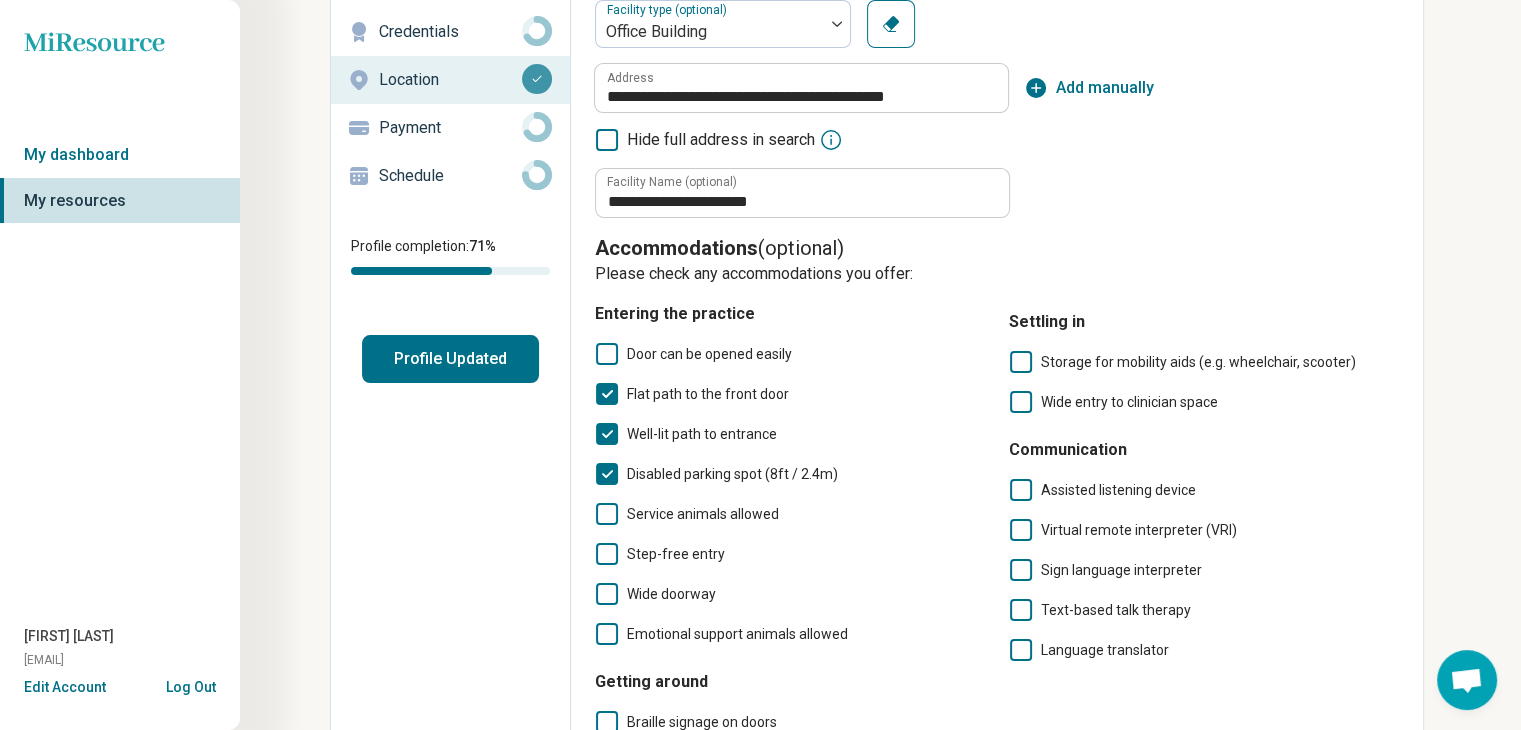 scroll, scrollTop: 0, scrollLeft: 0, axis: both 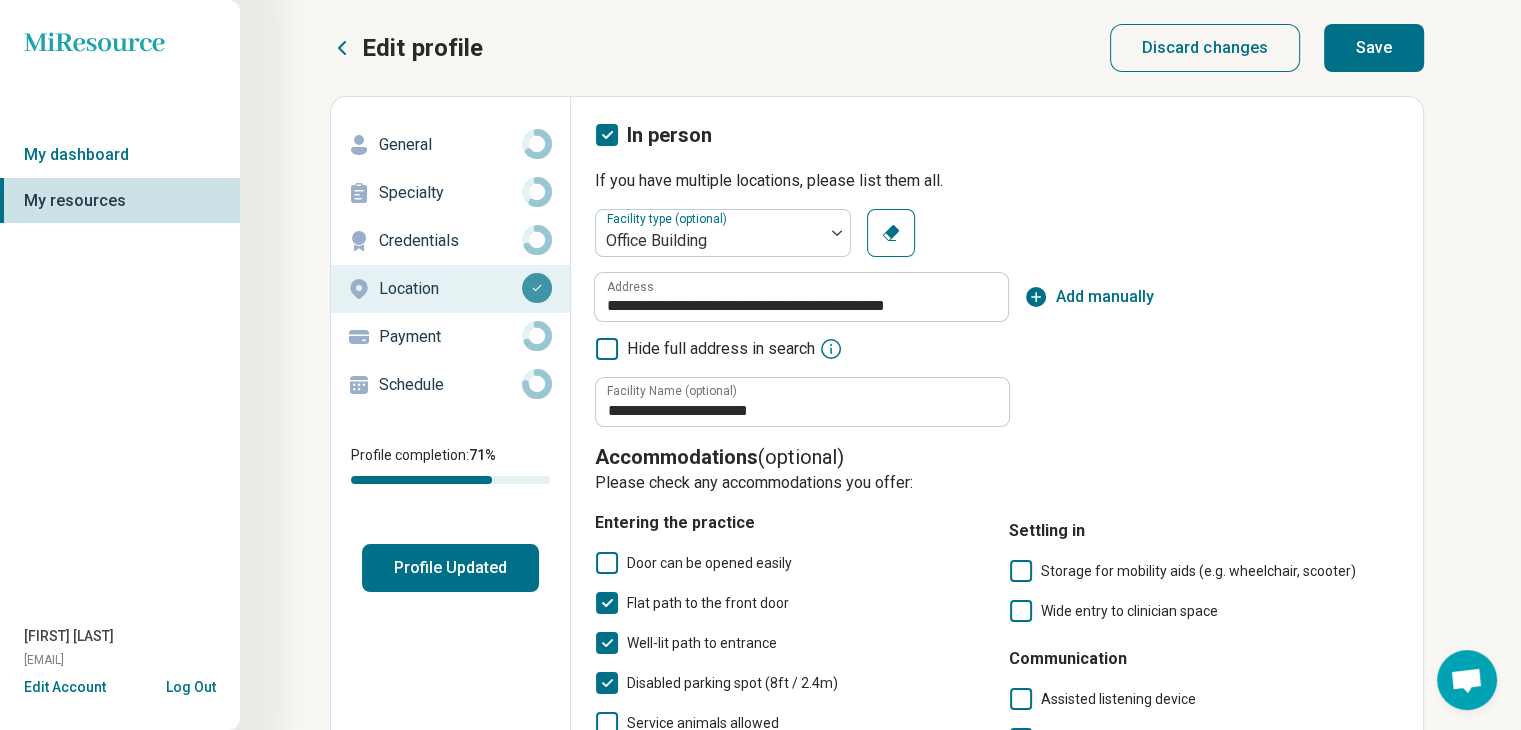 click on "Save" at bounding box center (1374, 48) 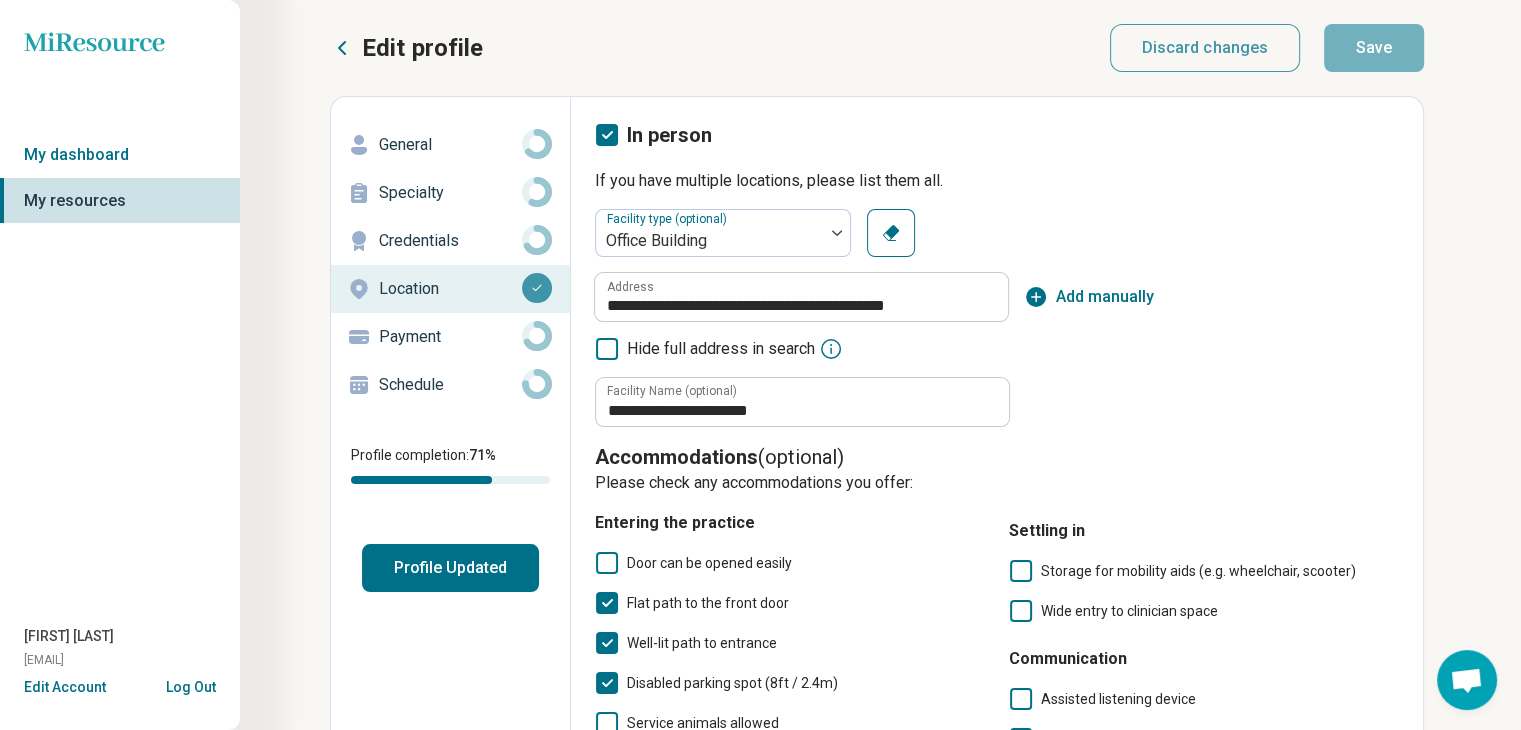 click on "Credentials" at bounding box center [450, 241] 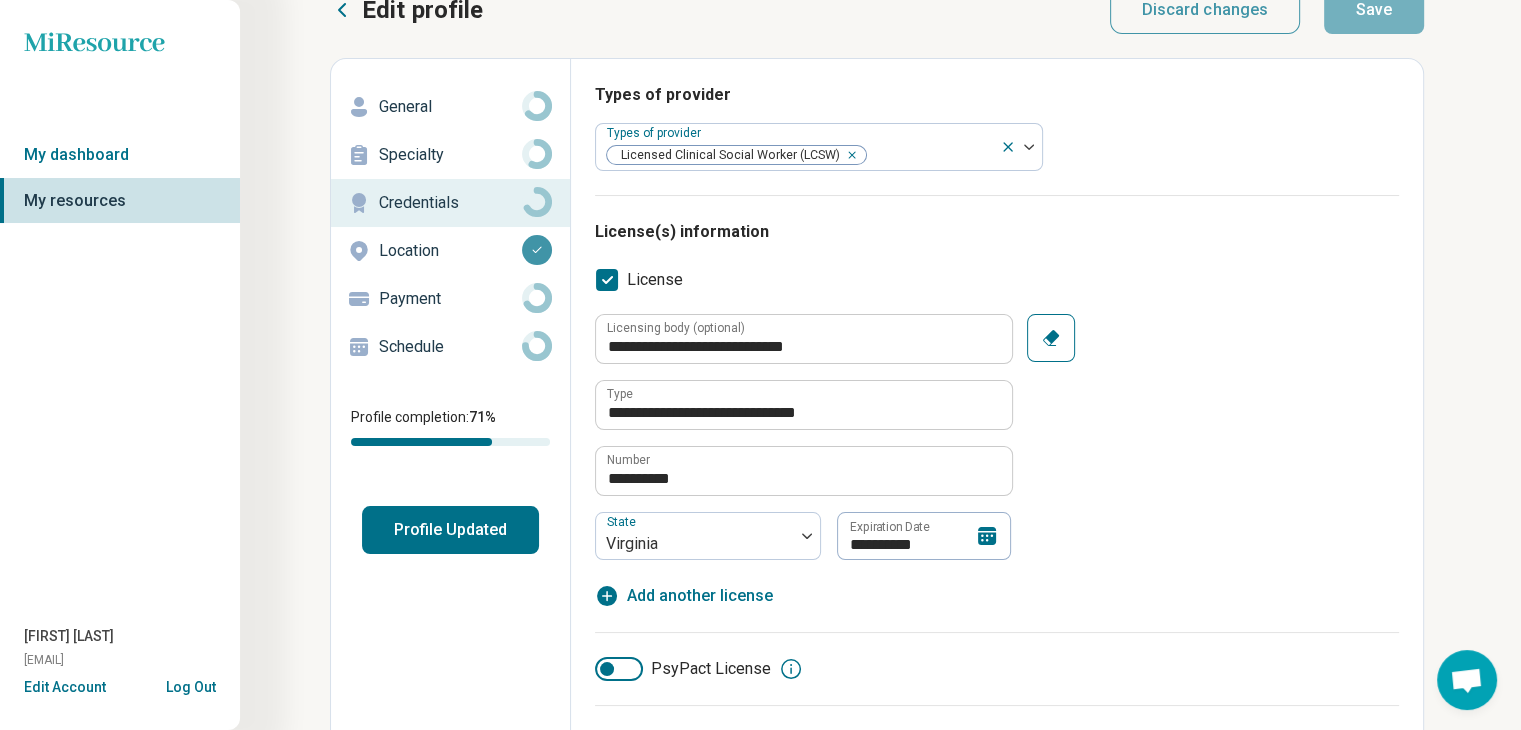 scroll, scrollTop: 0, scrollLeft: 0, axis: both 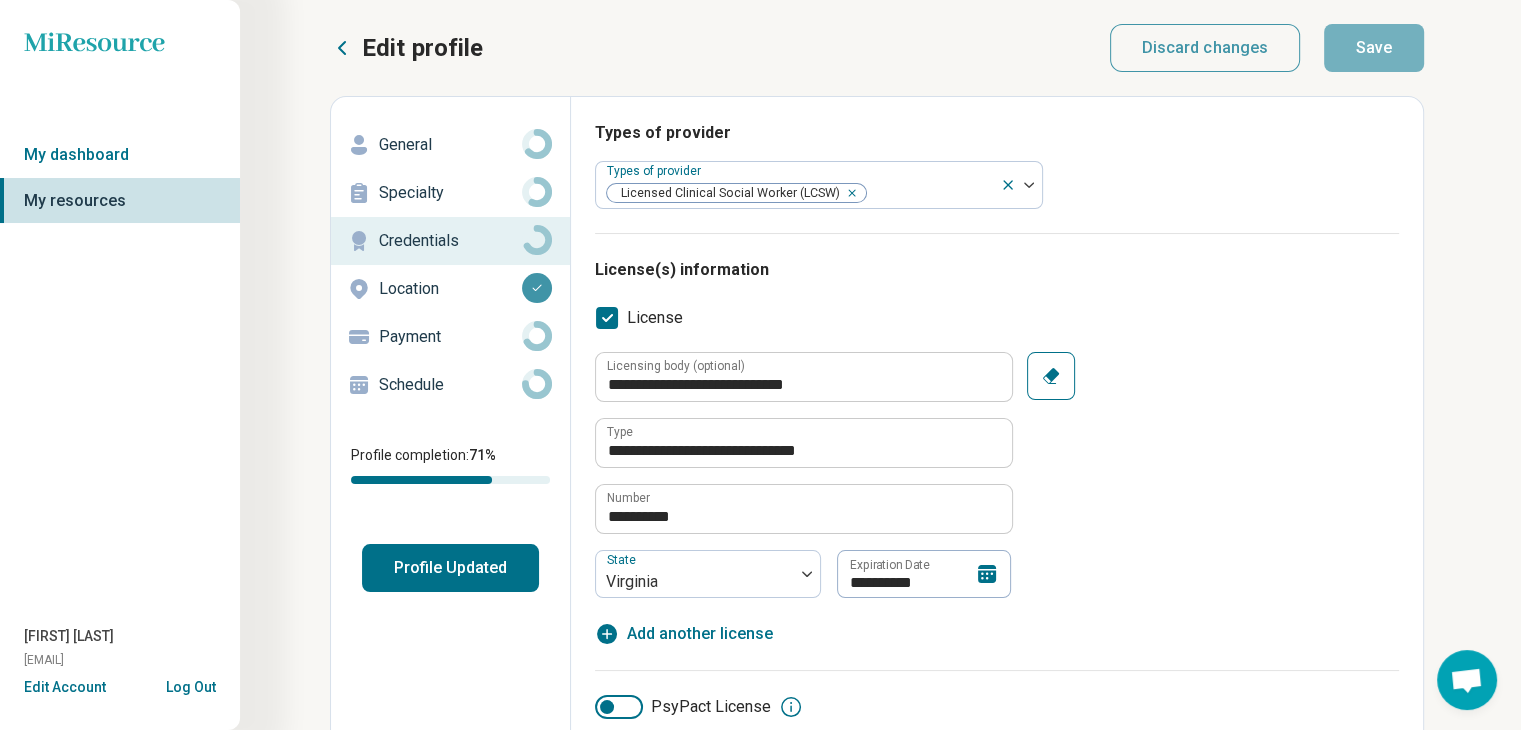 click on "Specialty" at bounding box center [450, 193] 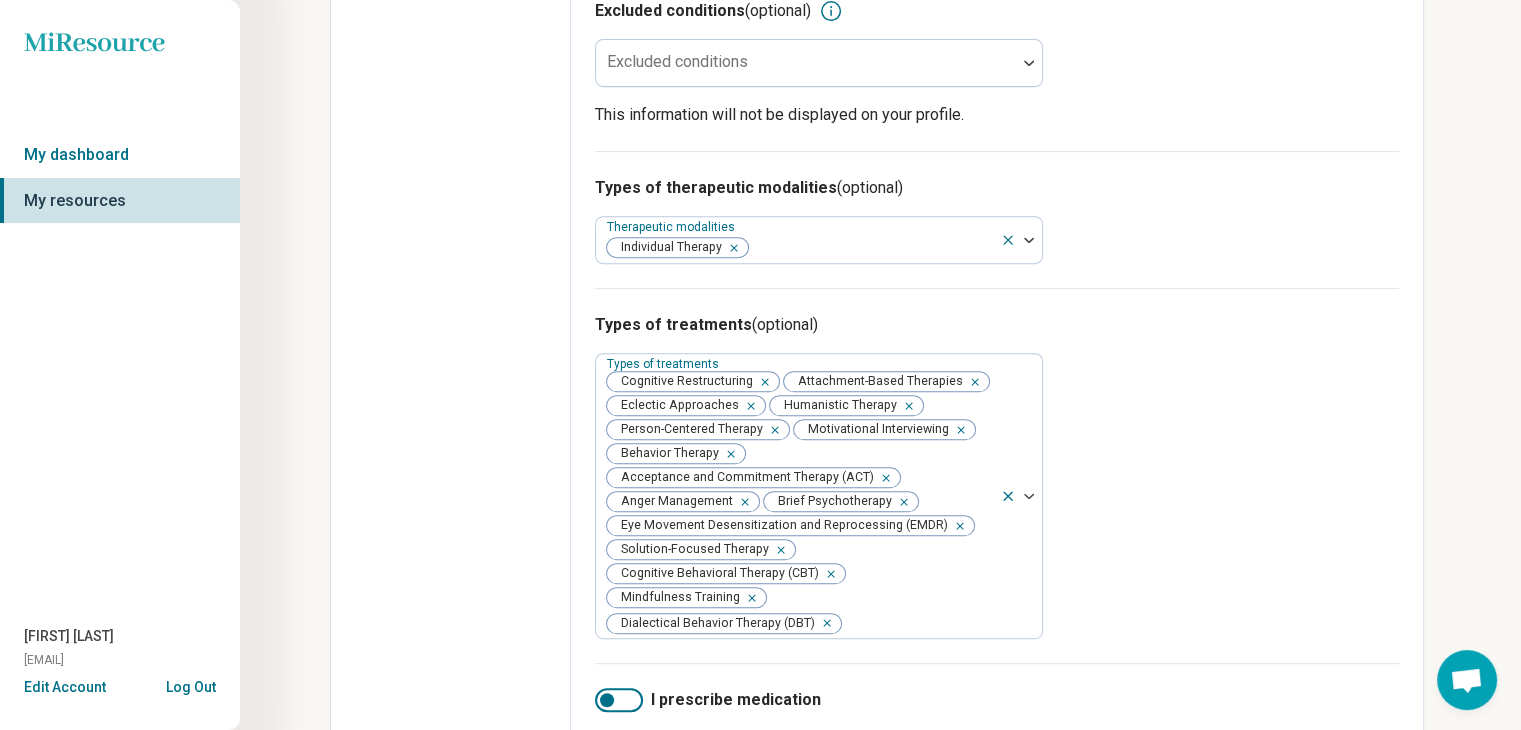 scroll, scrollTop: 868, scrollLeft: 0, axis: vertical 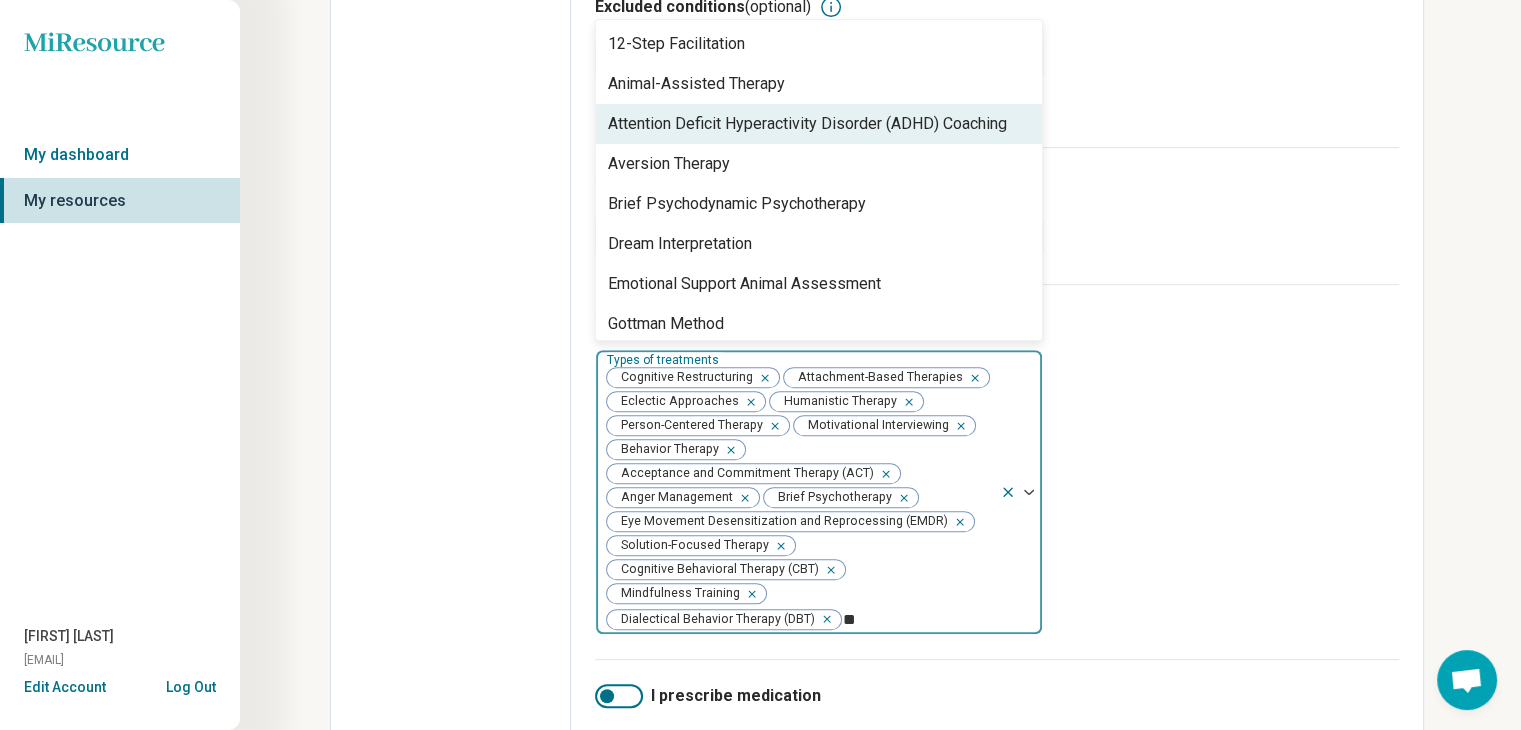 type on "*" 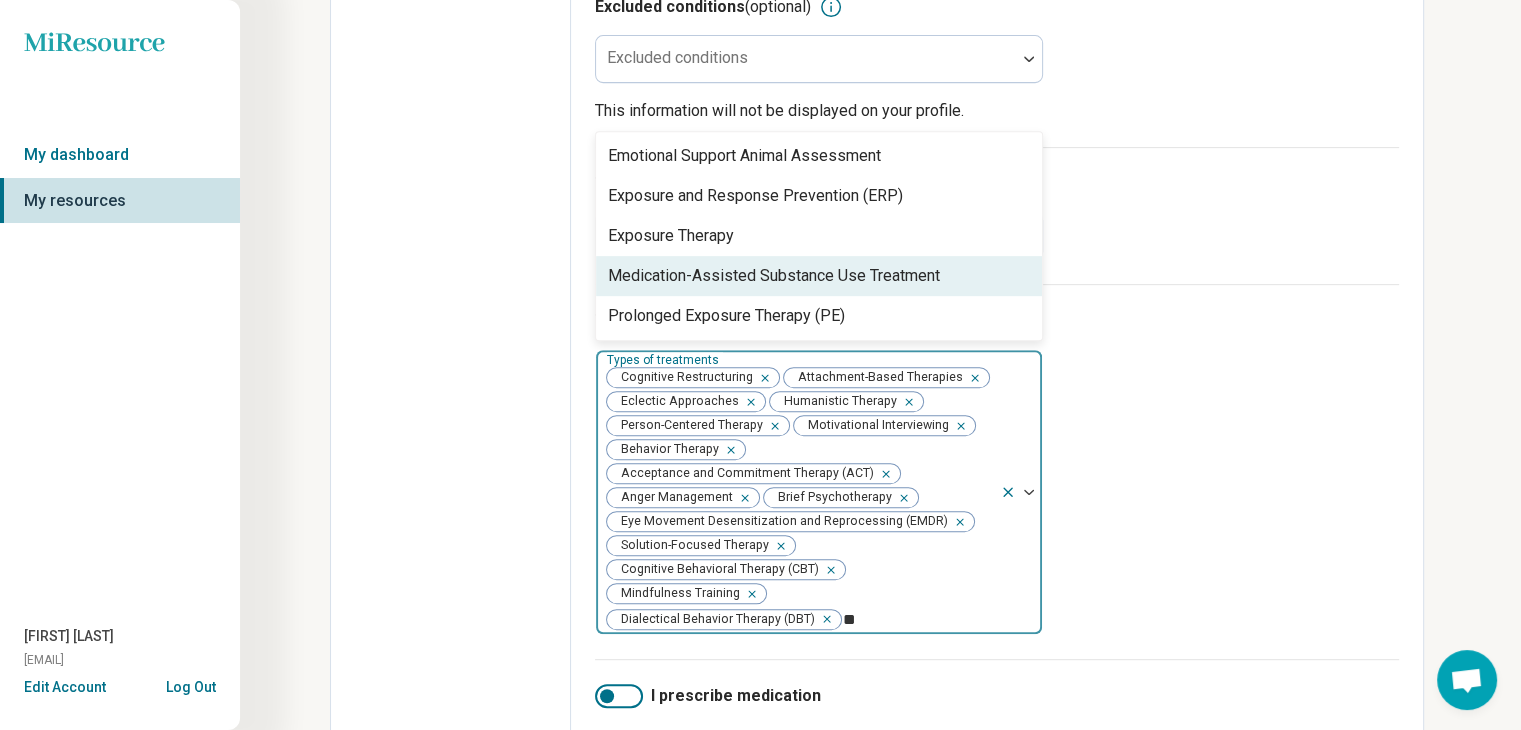 type on "*" 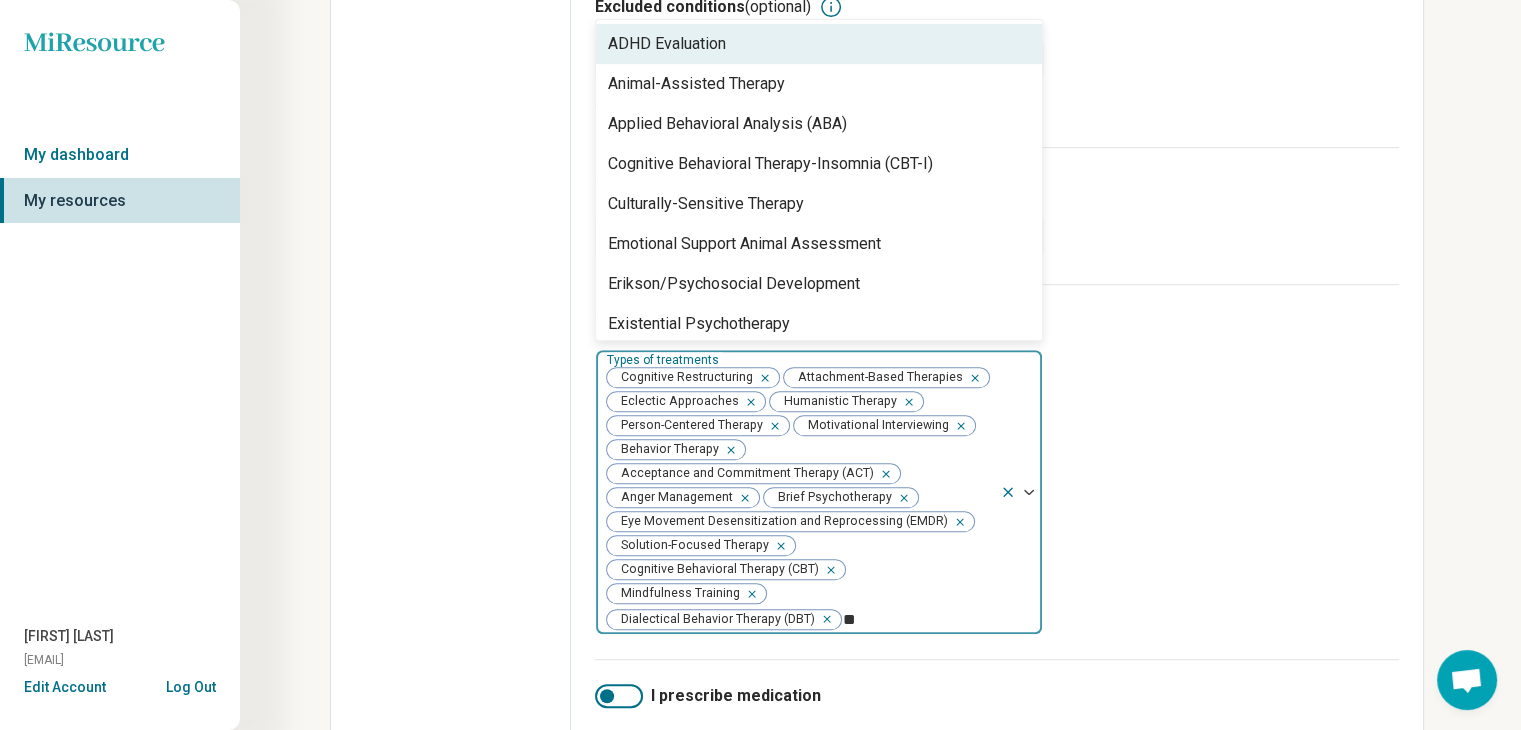 type on "*" 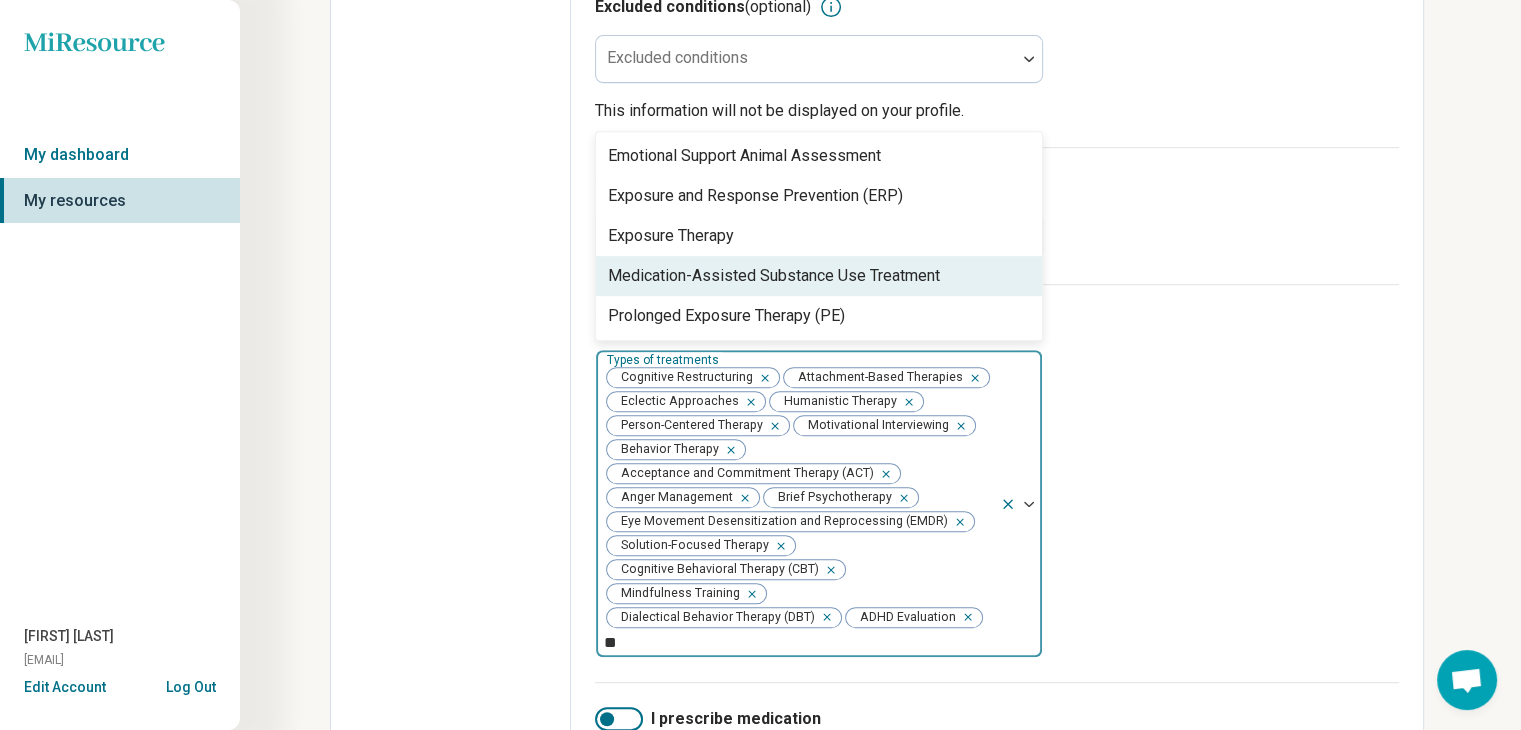 type on "*" 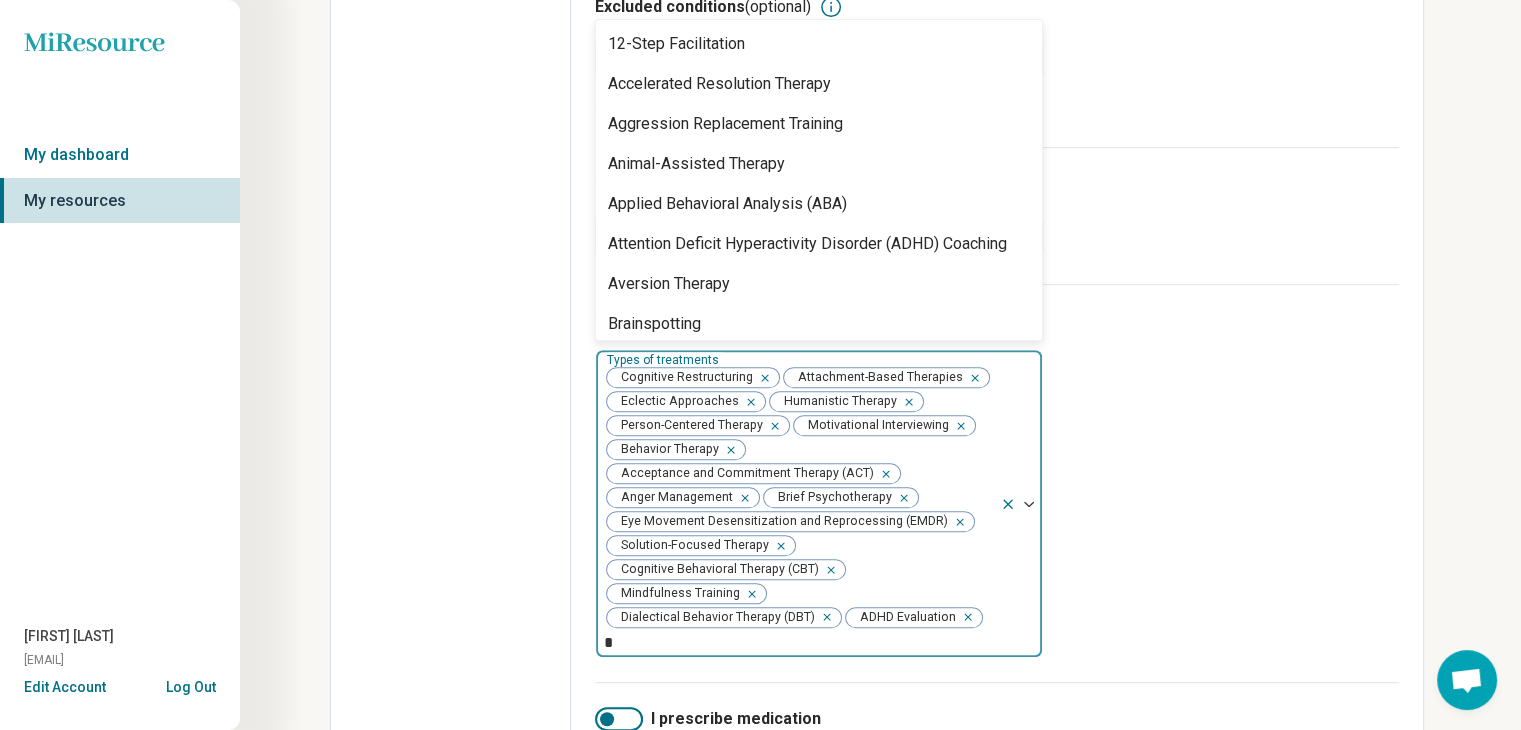 type 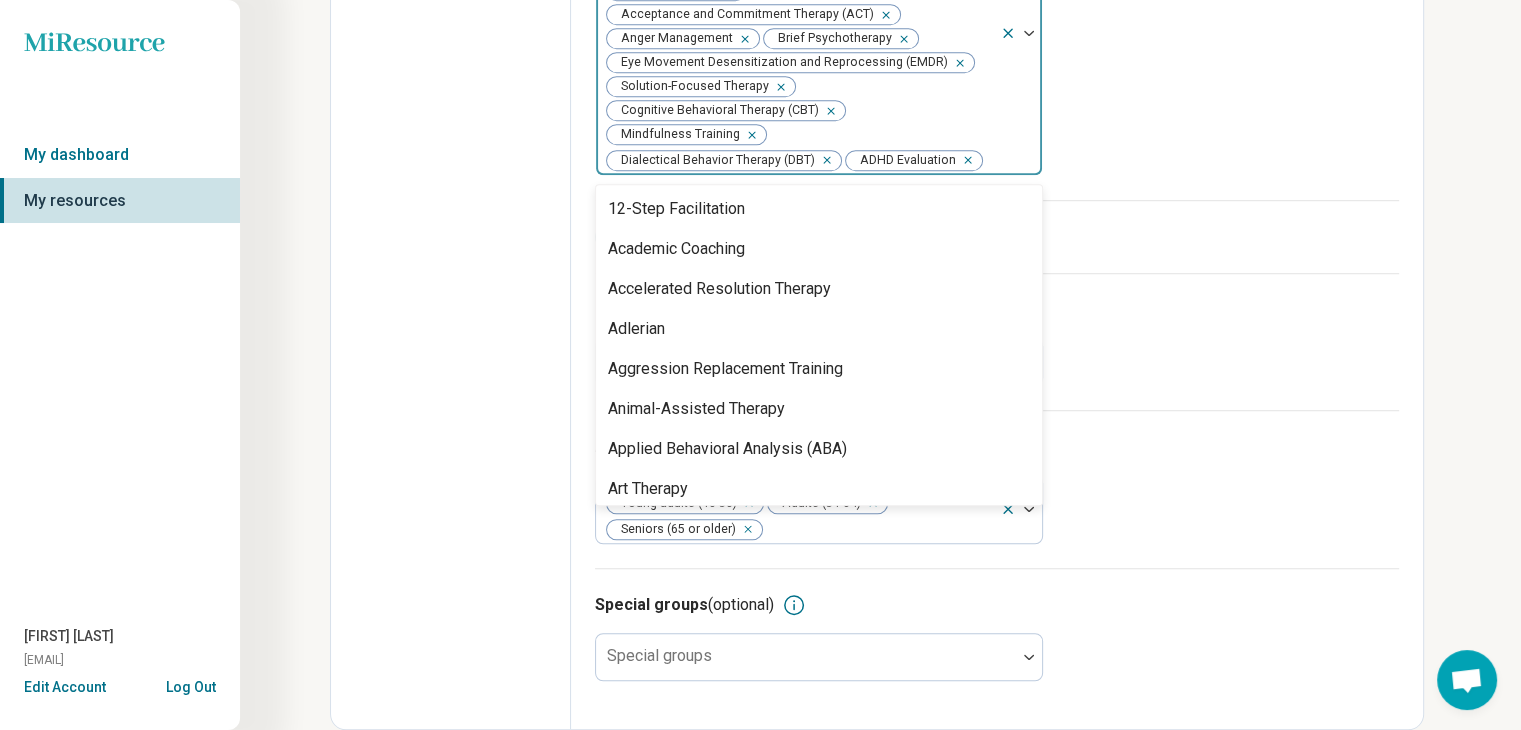 scroll, scrollTop: 1357, scrollLeft: 0, axis: vertical 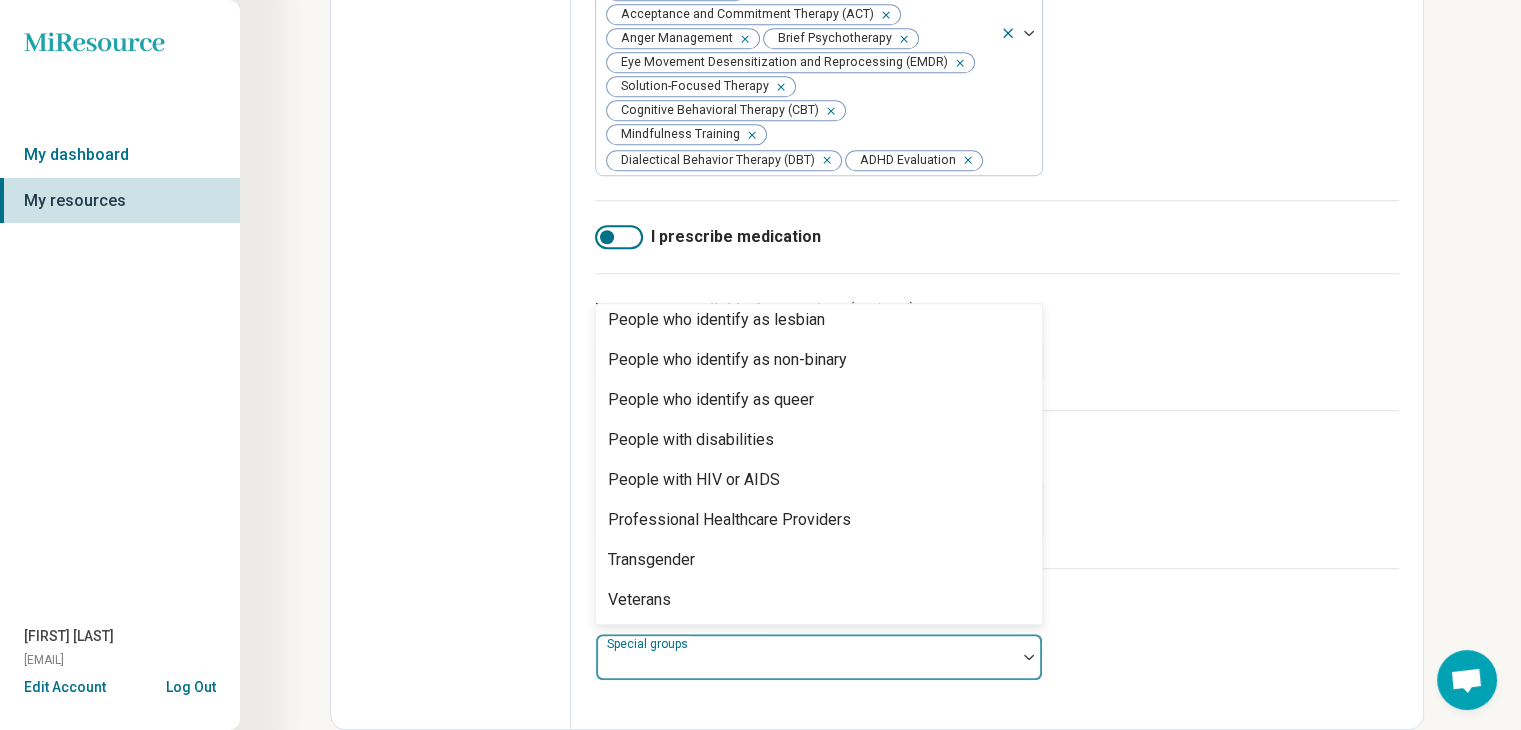 click on "Age groups Age groups Young adults (18-30) Adults (31-64) Seniors (65 or older)" at bounding box center (997, 489) 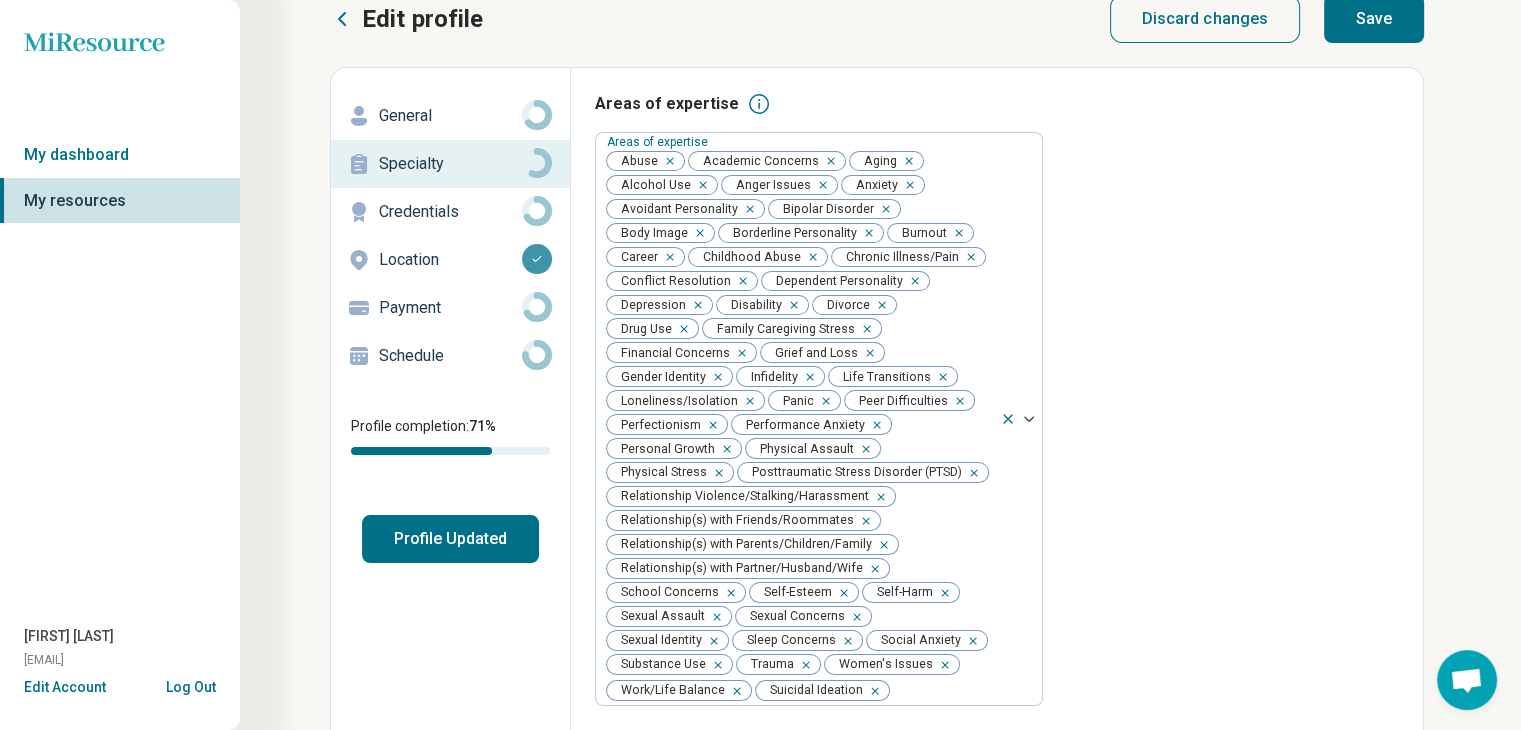 scroll, scrollTop: 0, scrollLeft: 0, axis: both 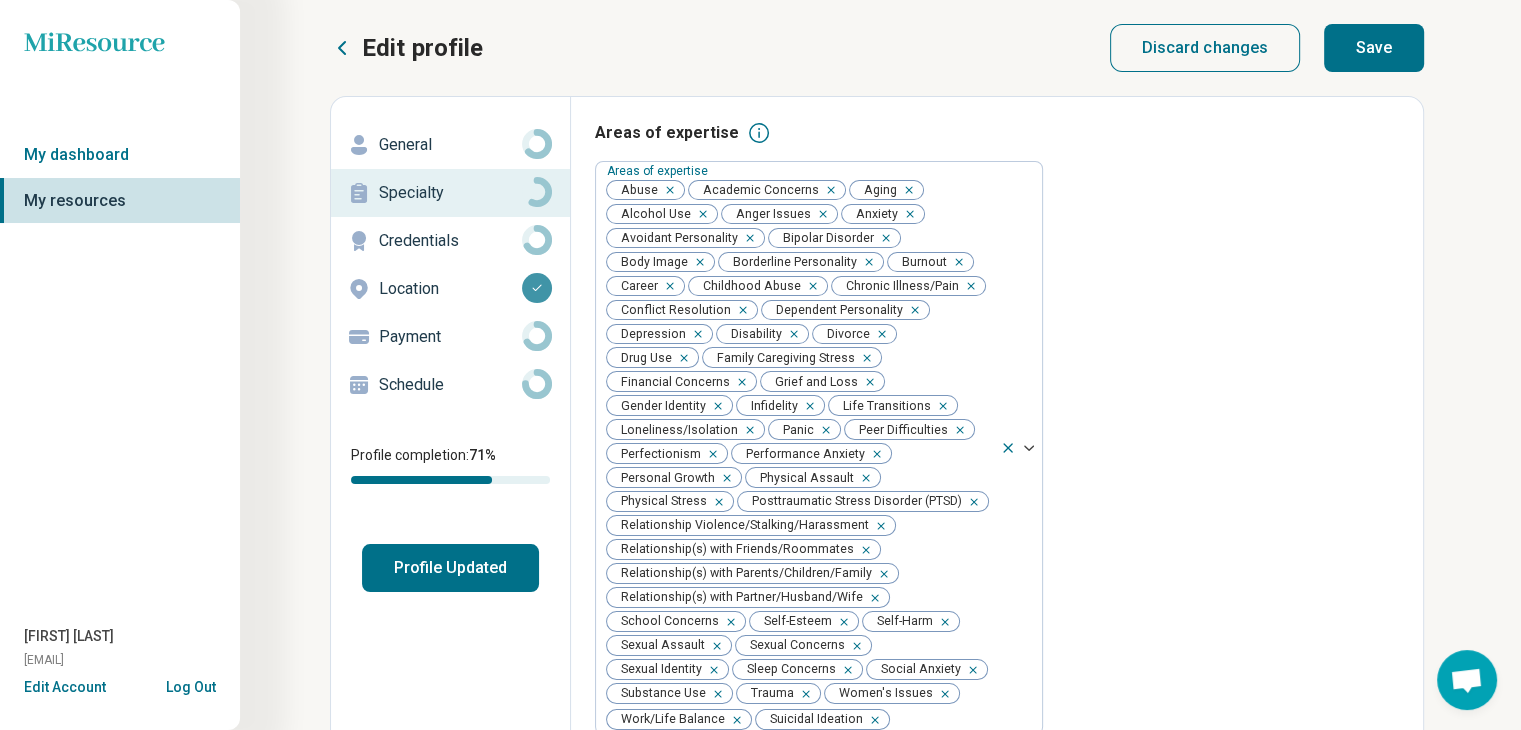 click on "Save" at bounding box center (1374, 48) 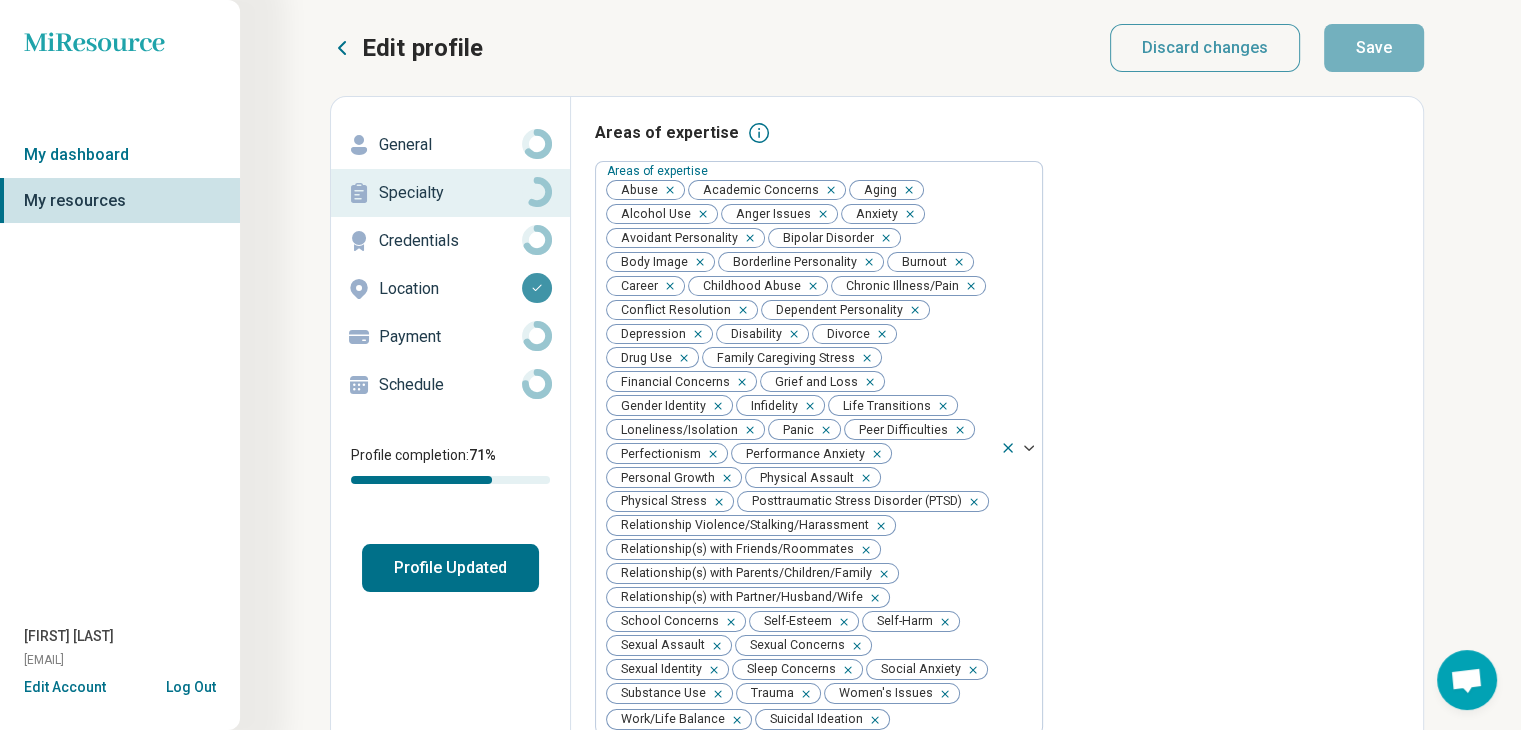 click on "General" at bounding box center [450, 145] 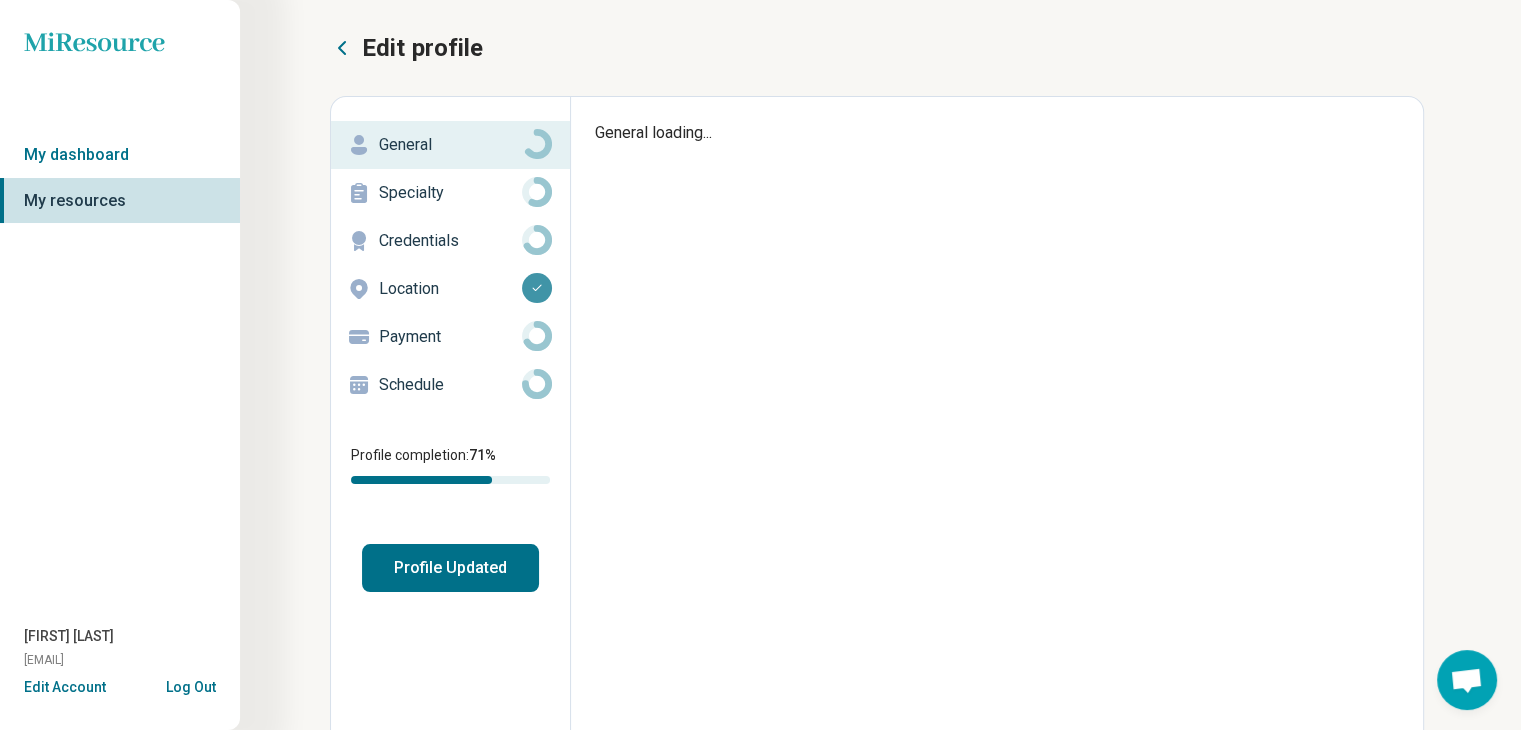 type on "*" 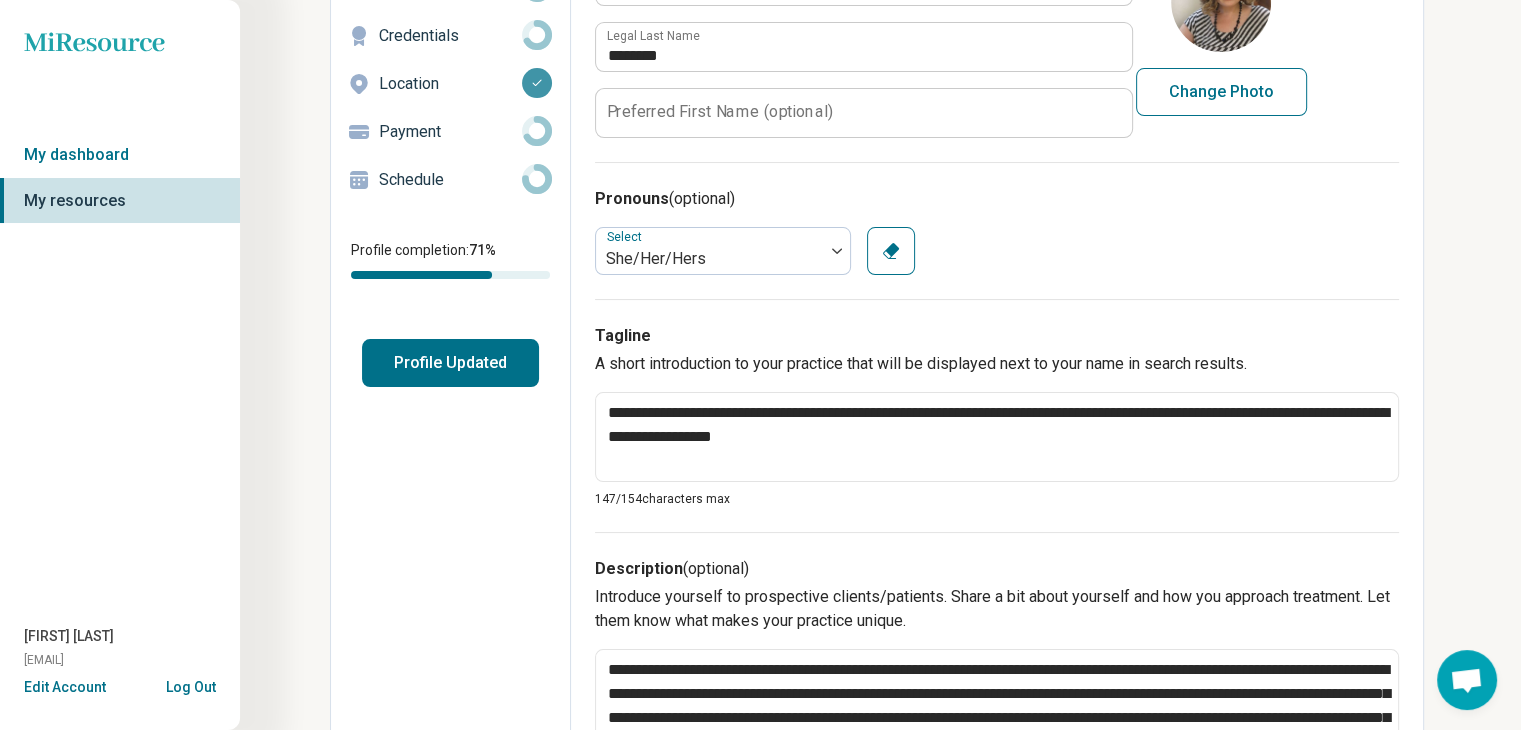scroll, scrollTop: 0, scrollLeft: 0, axis: both 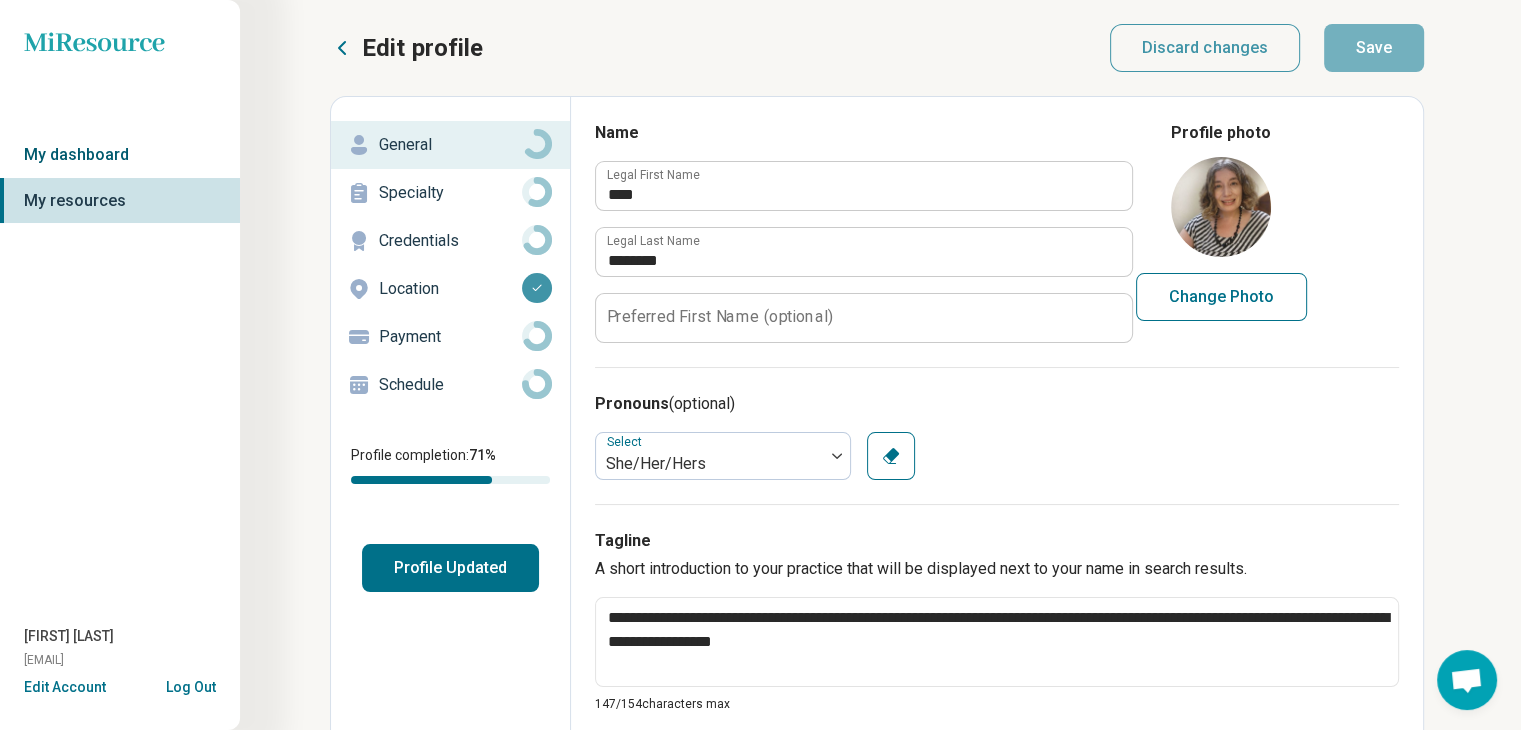 click on "My dashboard" at bounding box center (120, 155) 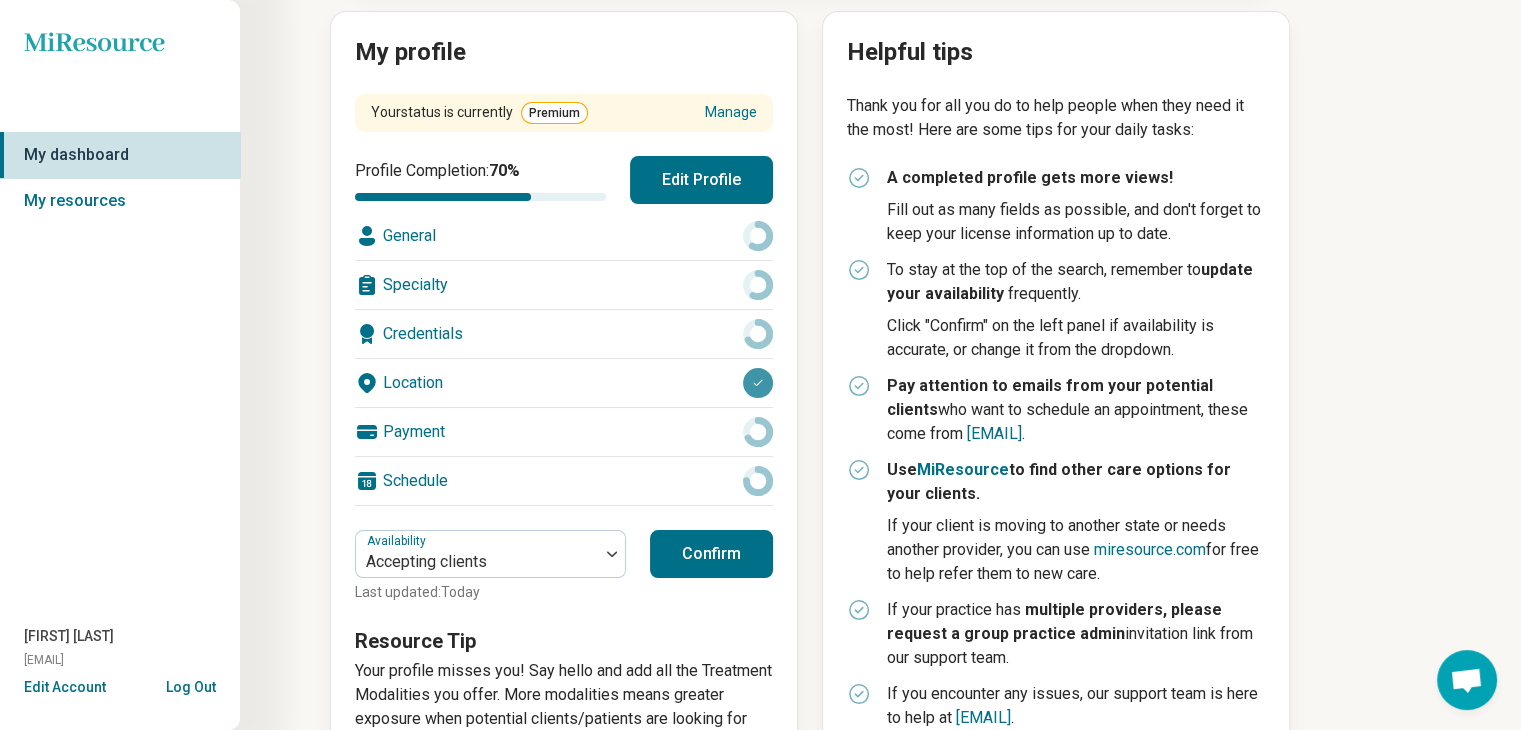 scroll, scrollTop: 298, scrollLeft: 0, axis: vertical 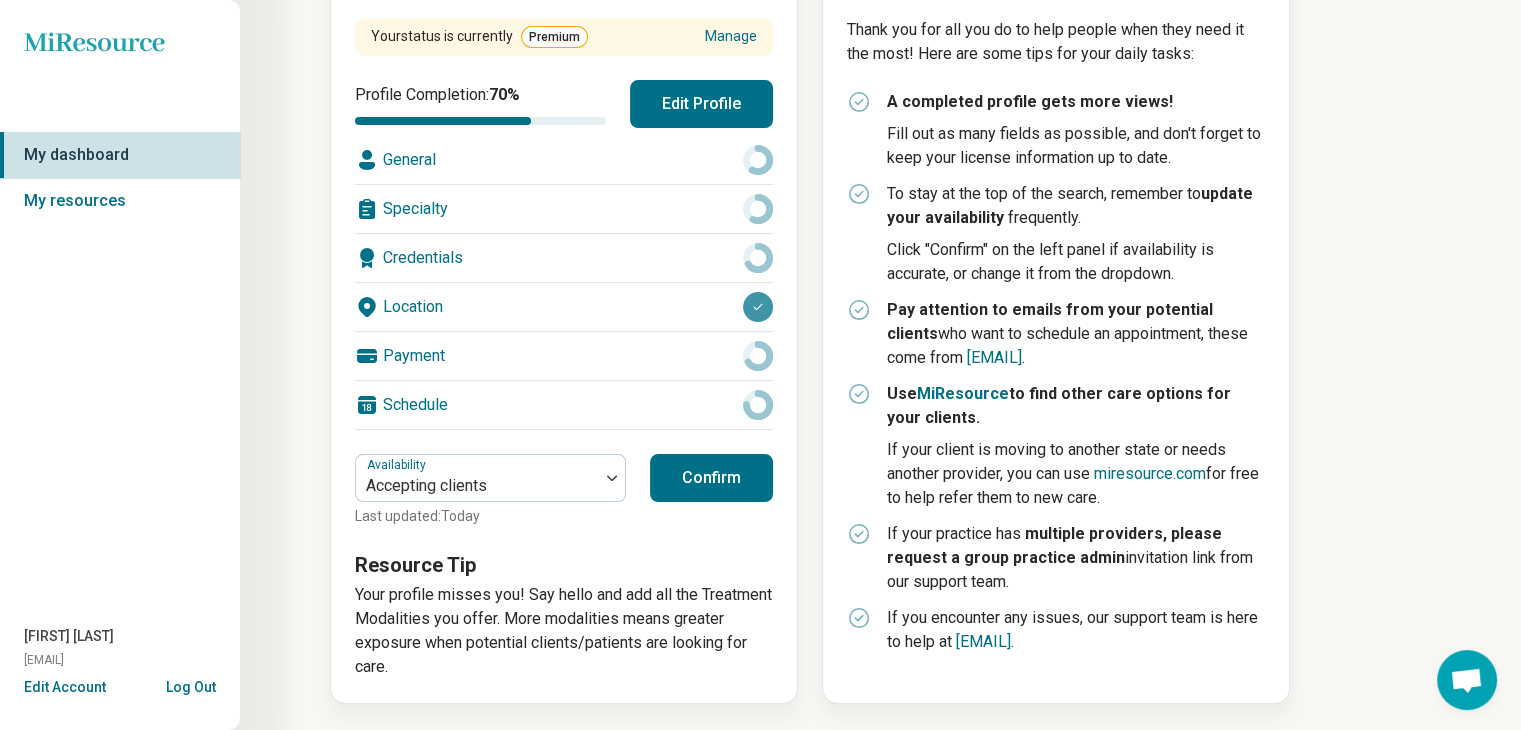 click on "Log Out" at bounding box center (191, 685) 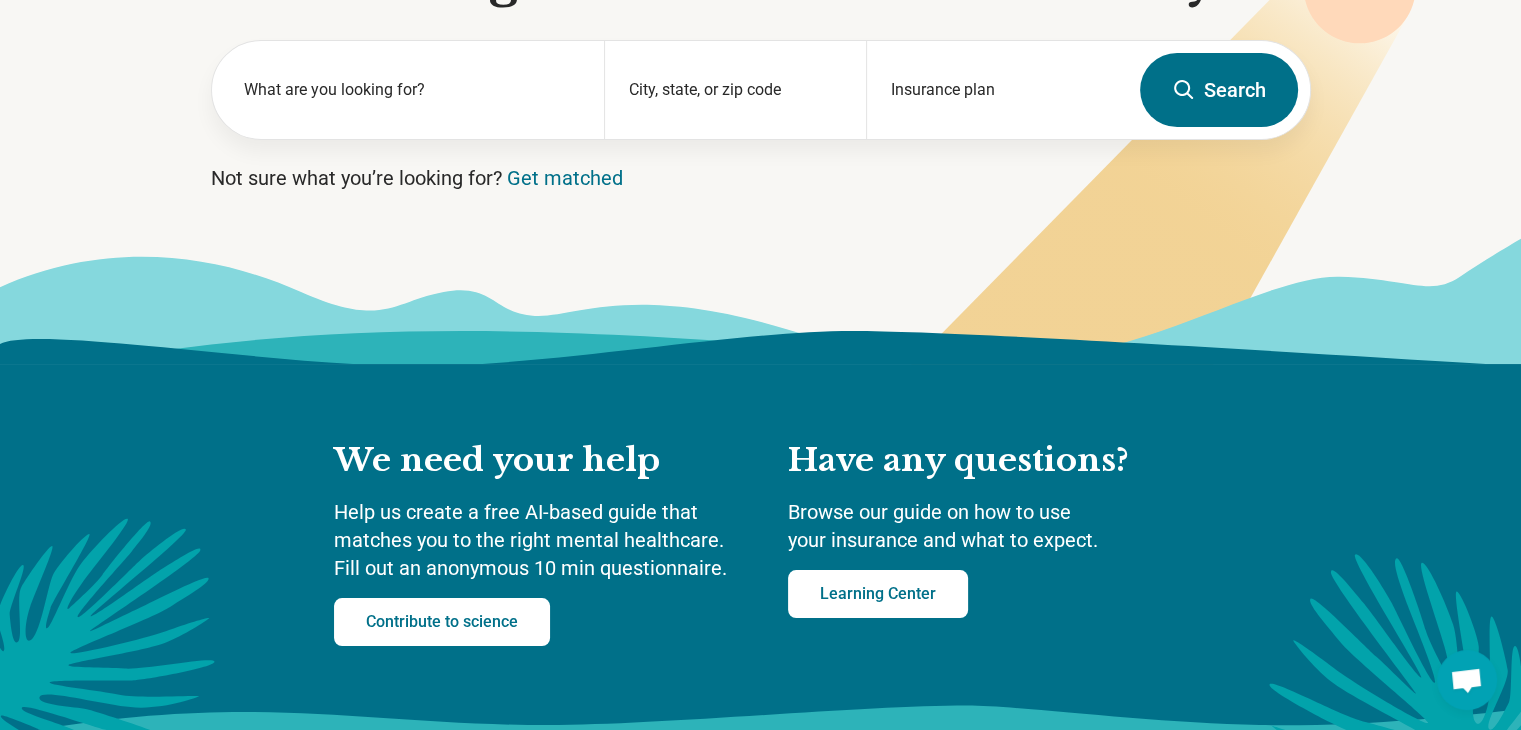 scroll, scrollTop: 0, scrollLeft: 0, axis: both 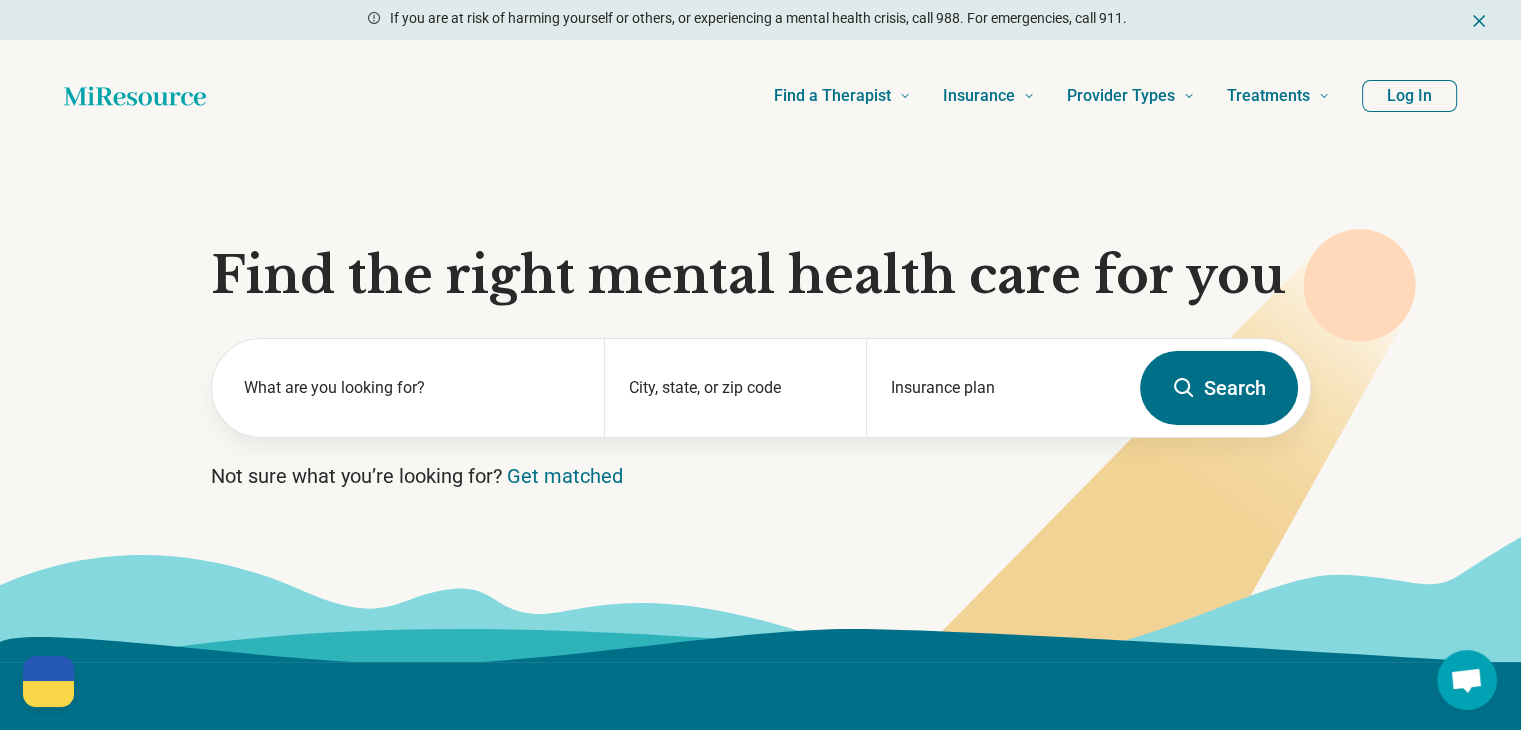 click on "Log In" at bounding box center (1409, 96) 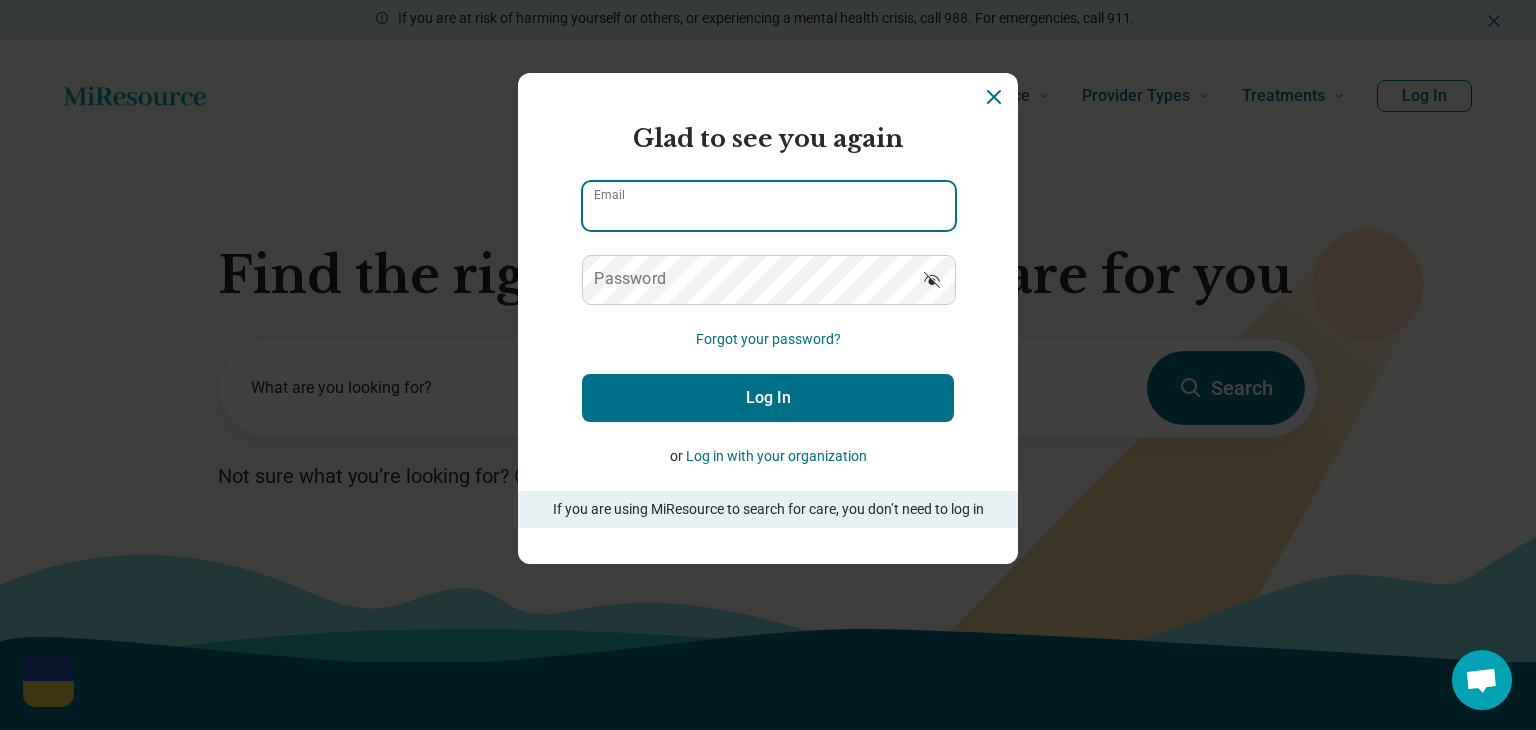 type on "**********" 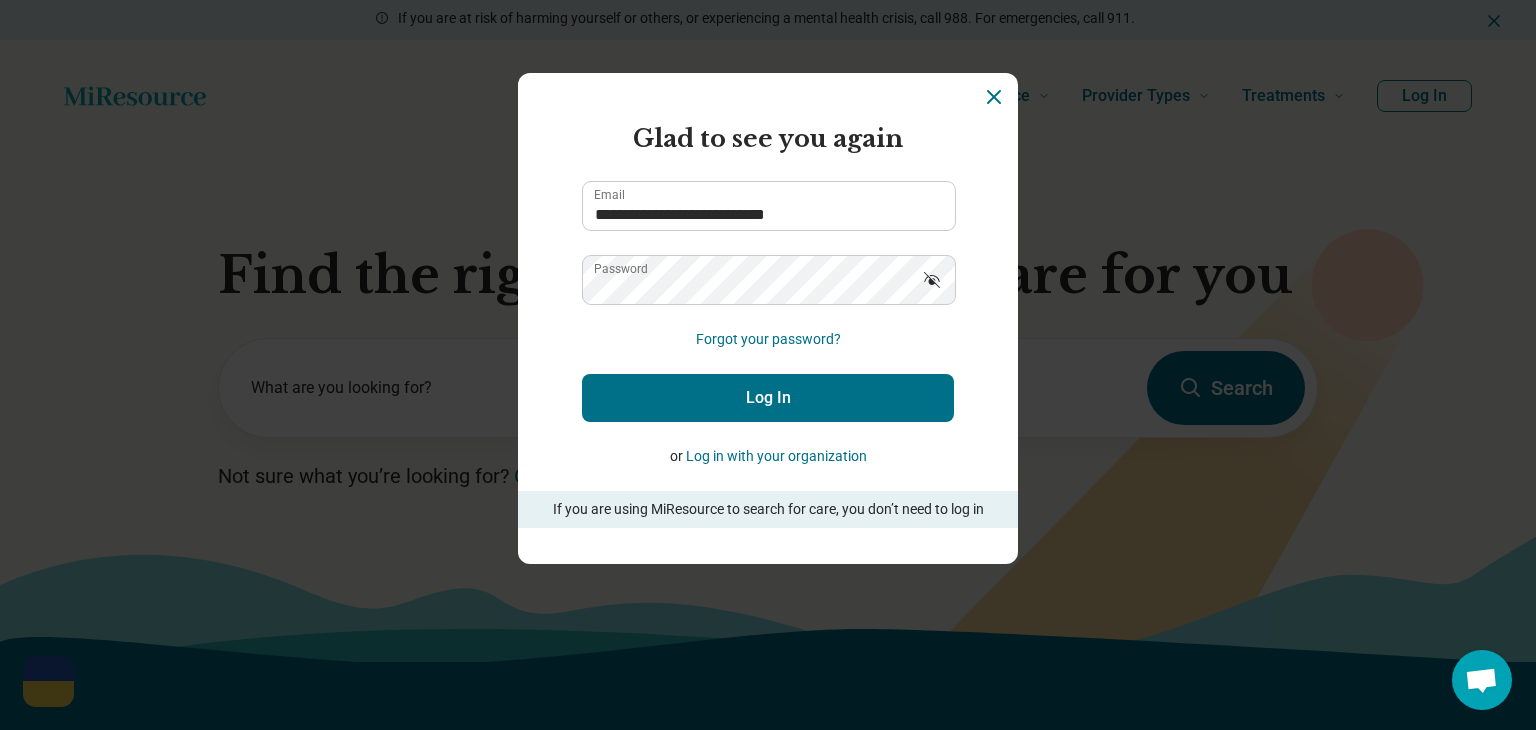 click on "Log In" at bounding box center (768, 398) 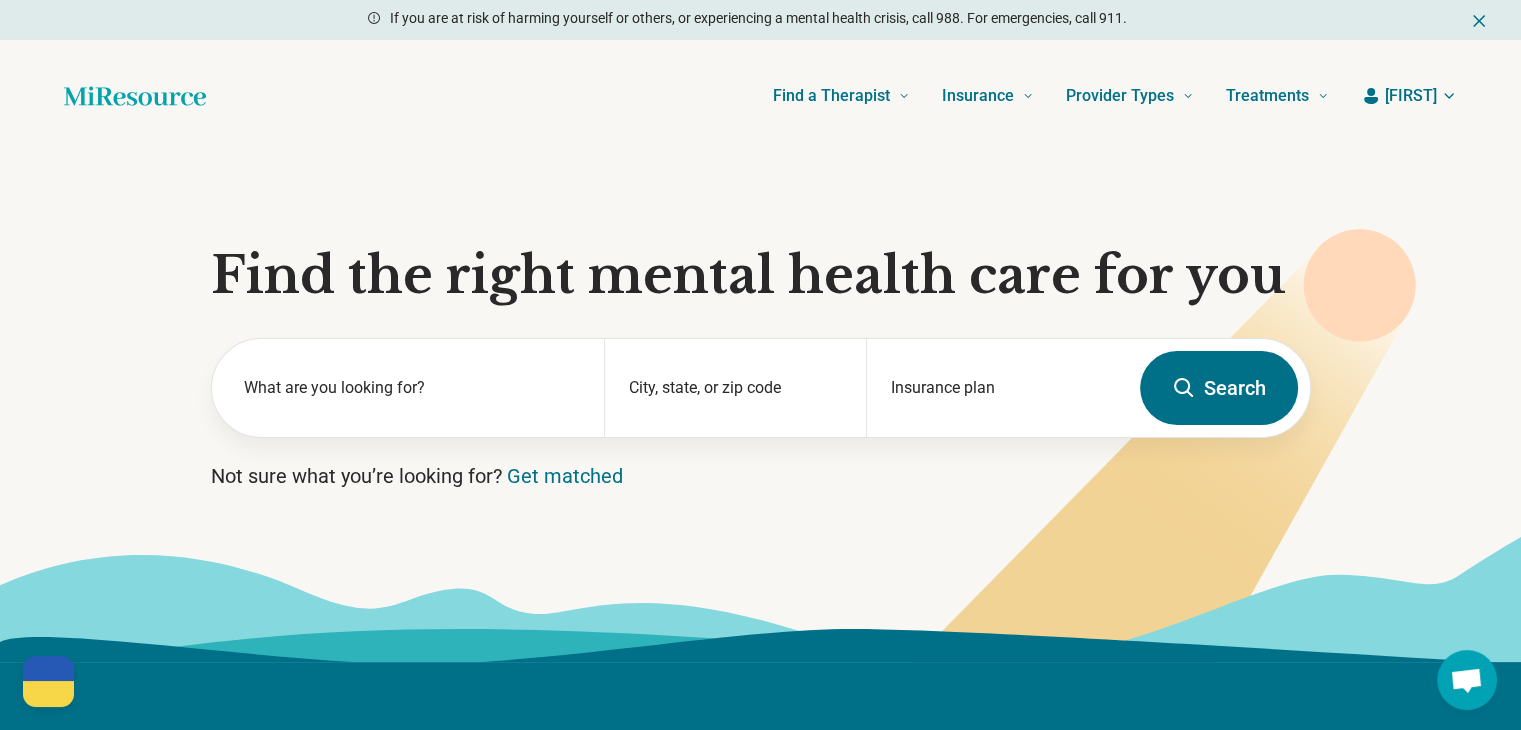 click on "[FIRST]" at bounding box center [1411, 96] 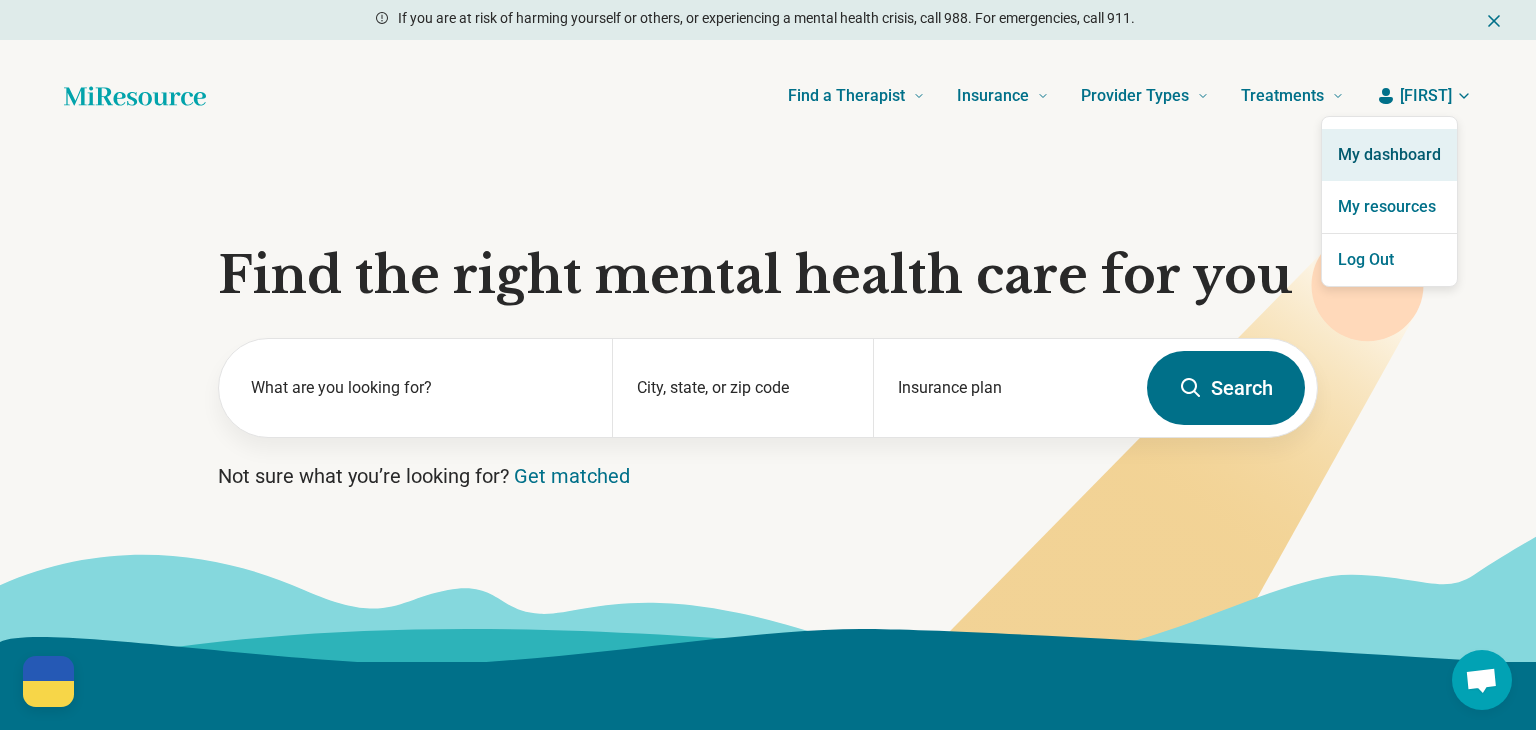 click on "My dashboard" at bounding box center (1389, 155) 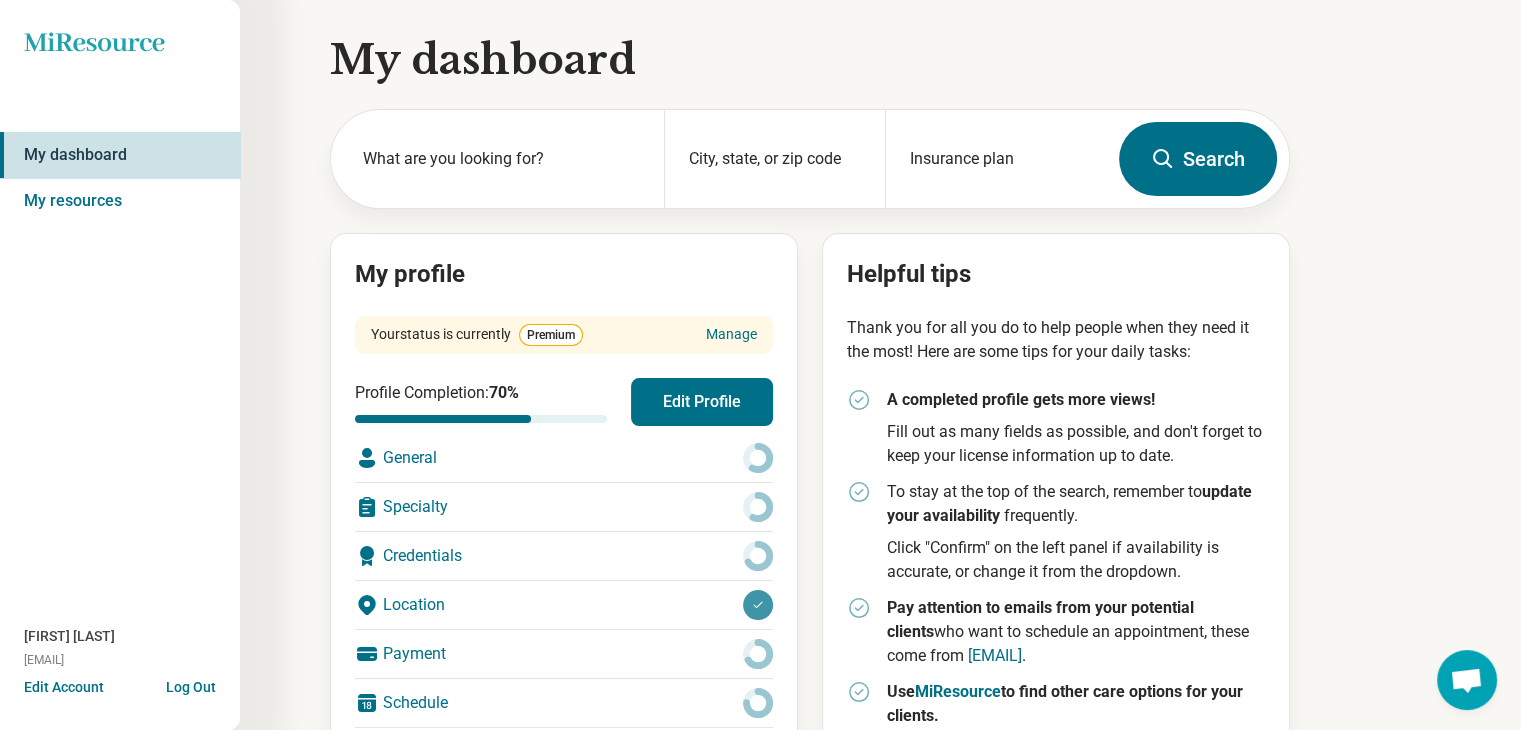 click on "Payment" at bounding box center (564, 654) 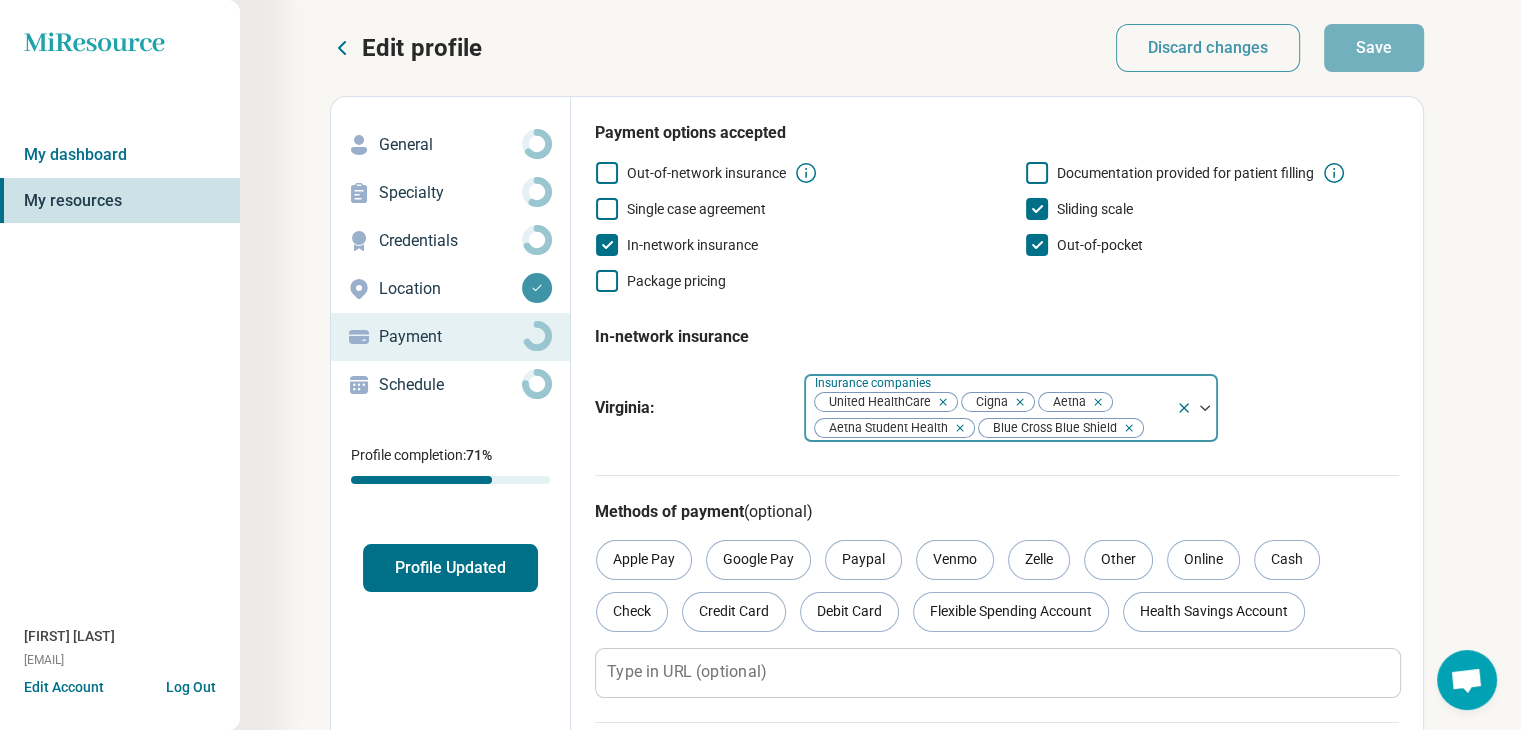 click at bounding box center [1147, 428] 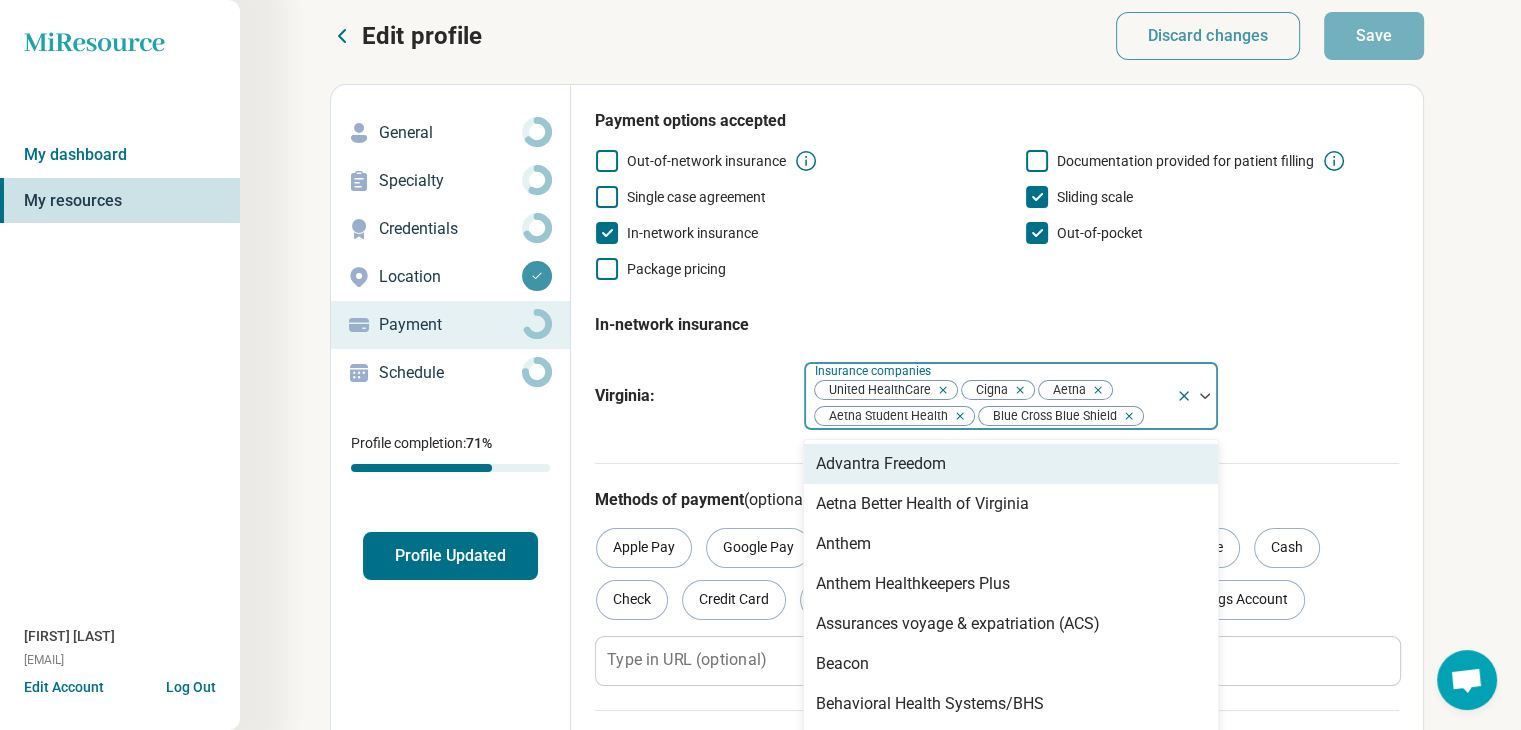 scroll, scrollTop: 51, scrollLeft: 0, axis: vertical 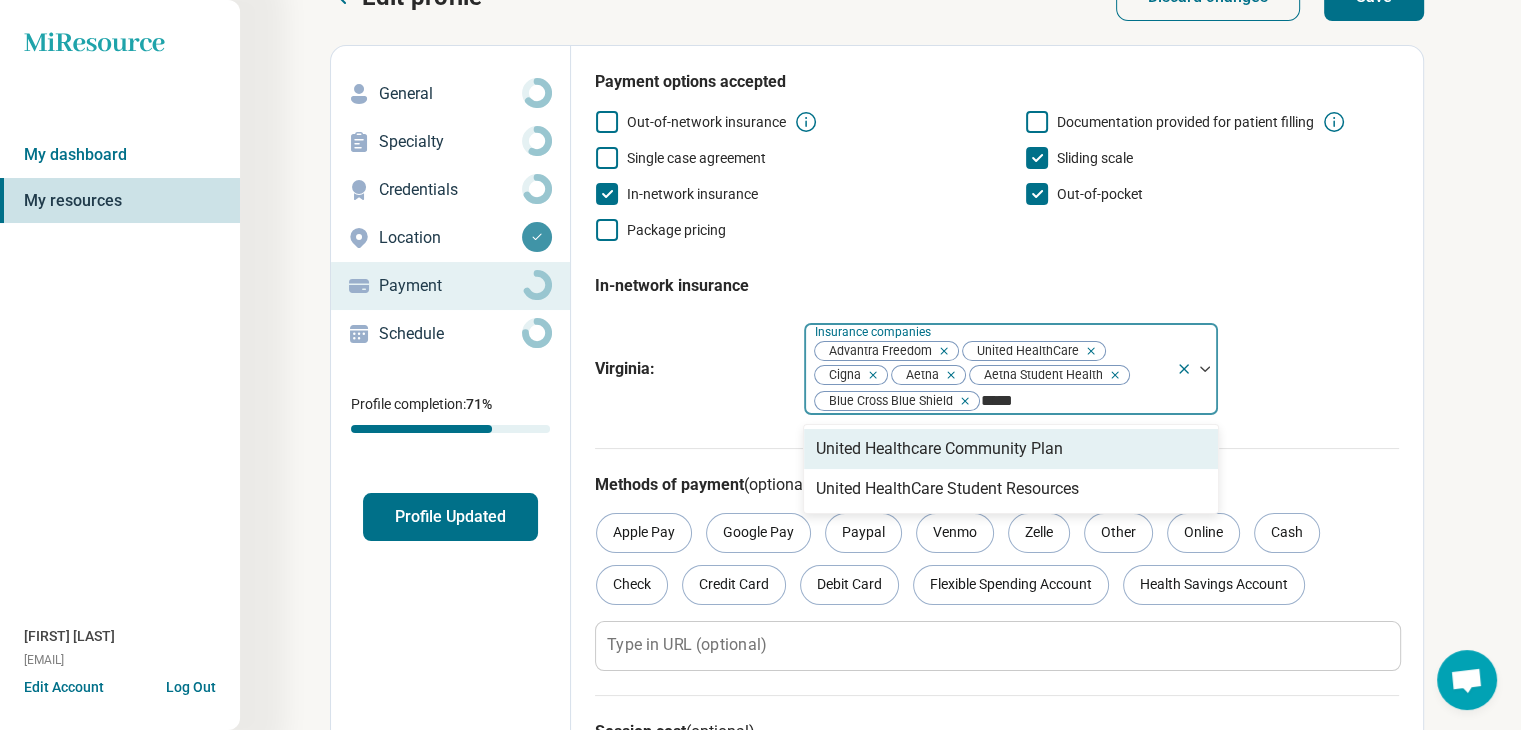 type on "******" 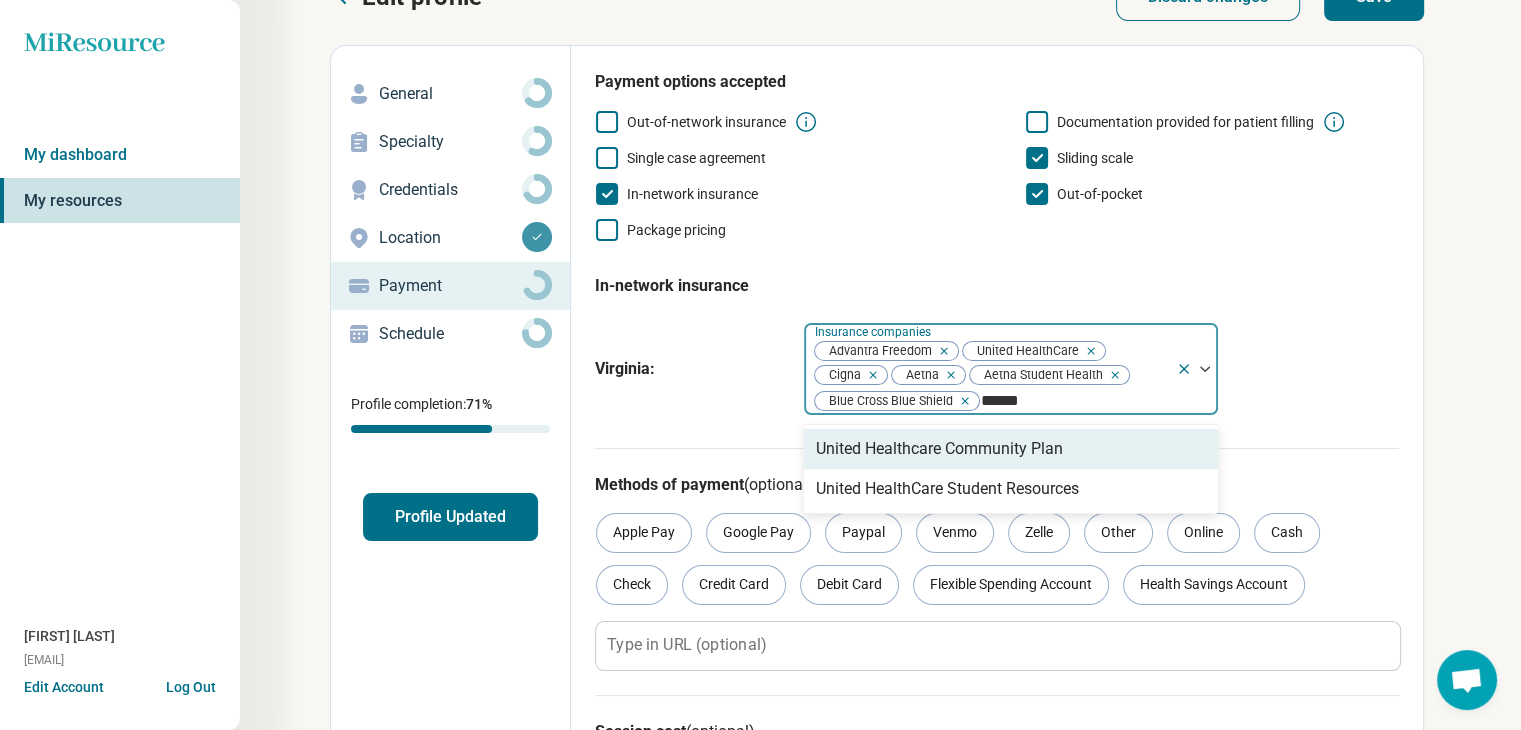 click on "United HealthCare Student Resources" at bounding box center (947, 489) 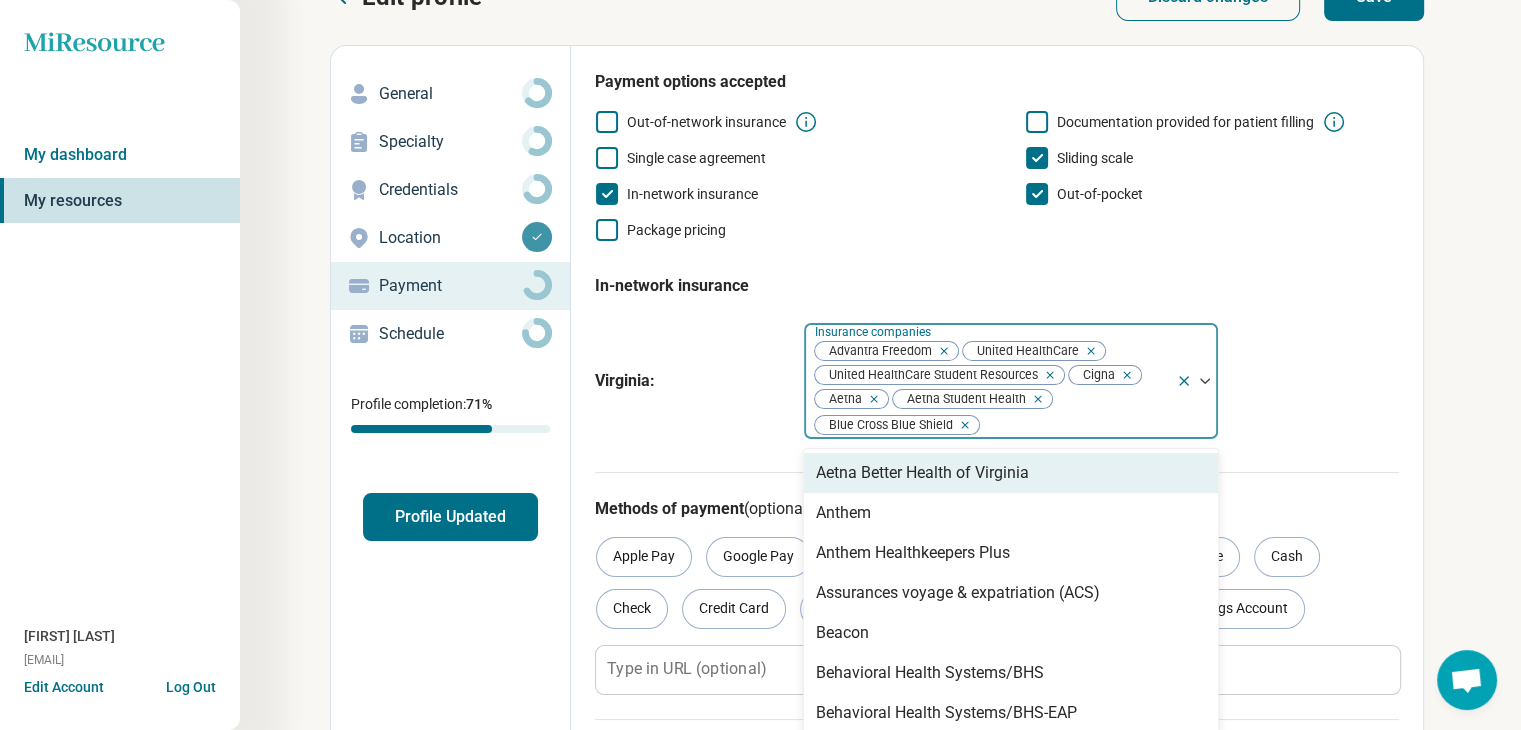click on "[STATE] : option United HealthCare Student Resources, selected. 39 results available. Use Up and Down to choose options, press Enter to select the currently focused option, press Escape to exit the menu, press Tab to select the option and exit the menu. Insurance companies Advantra Freedom United HealthCare United HealthCare Student Resources Cigna Aetna Aetna Student Health Blue Cross Blue Shield Aetna Better Health of Virginia Anthem Anthem Healthkeepers Plus Assurances voyage & expatriation (ACS) Beacon Behavioral Health Systems/BHS Behavioral Health Systems/BHS-EAP CareFirst Carenet Cigna-EAP GEHA Humana Humana Healthy Horizons ISO Kaiser Permanente Magellan MedCost Medicaid Medicare Military insurance (e.g., TRICARE) Multiplan New Directions Behavioral Health OneNet Optima Family Care Optima Health Family Care Optima Health Plan Optum OptumHumana Private Healthcare Systems (PHCS) SecureHorizons Sentara Community Plan Sentara Healthcare Tricare Tricare-Federally Funded TriWest-Federally Funded UMR-EAP" at bounding box center [997, 381] 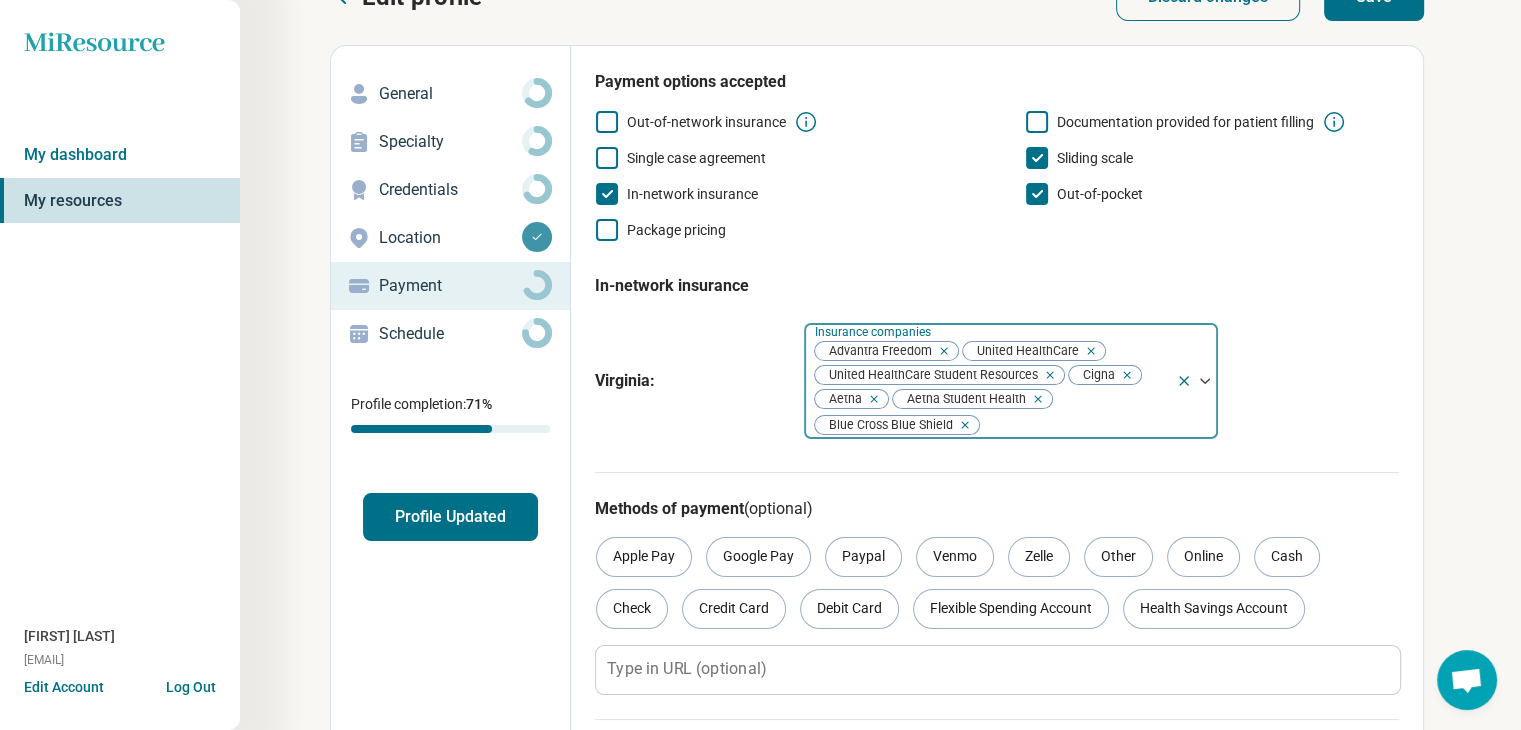 click at bounding box center [940, 351] 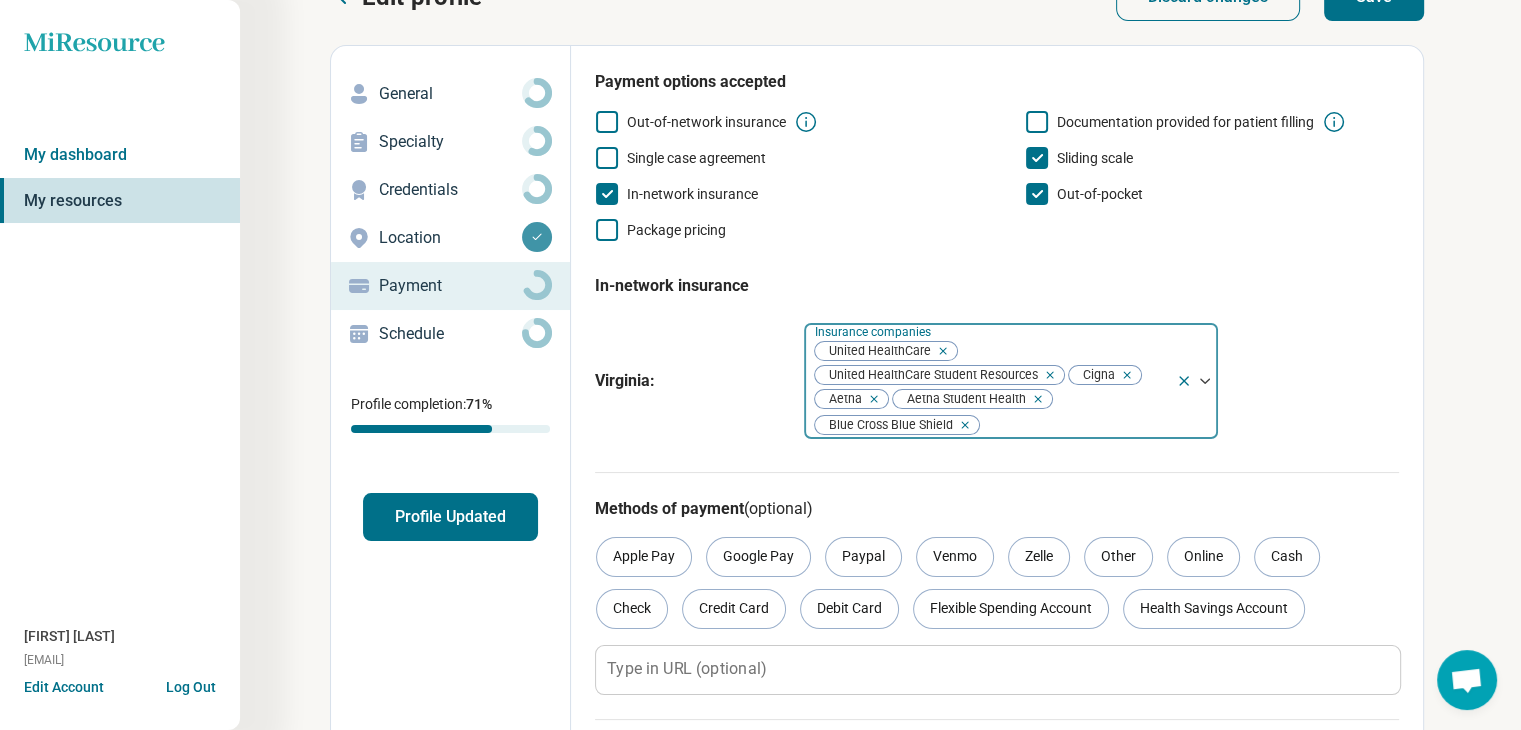 scroll, scrollTop: 0, scrollLeft: 0, axis: both 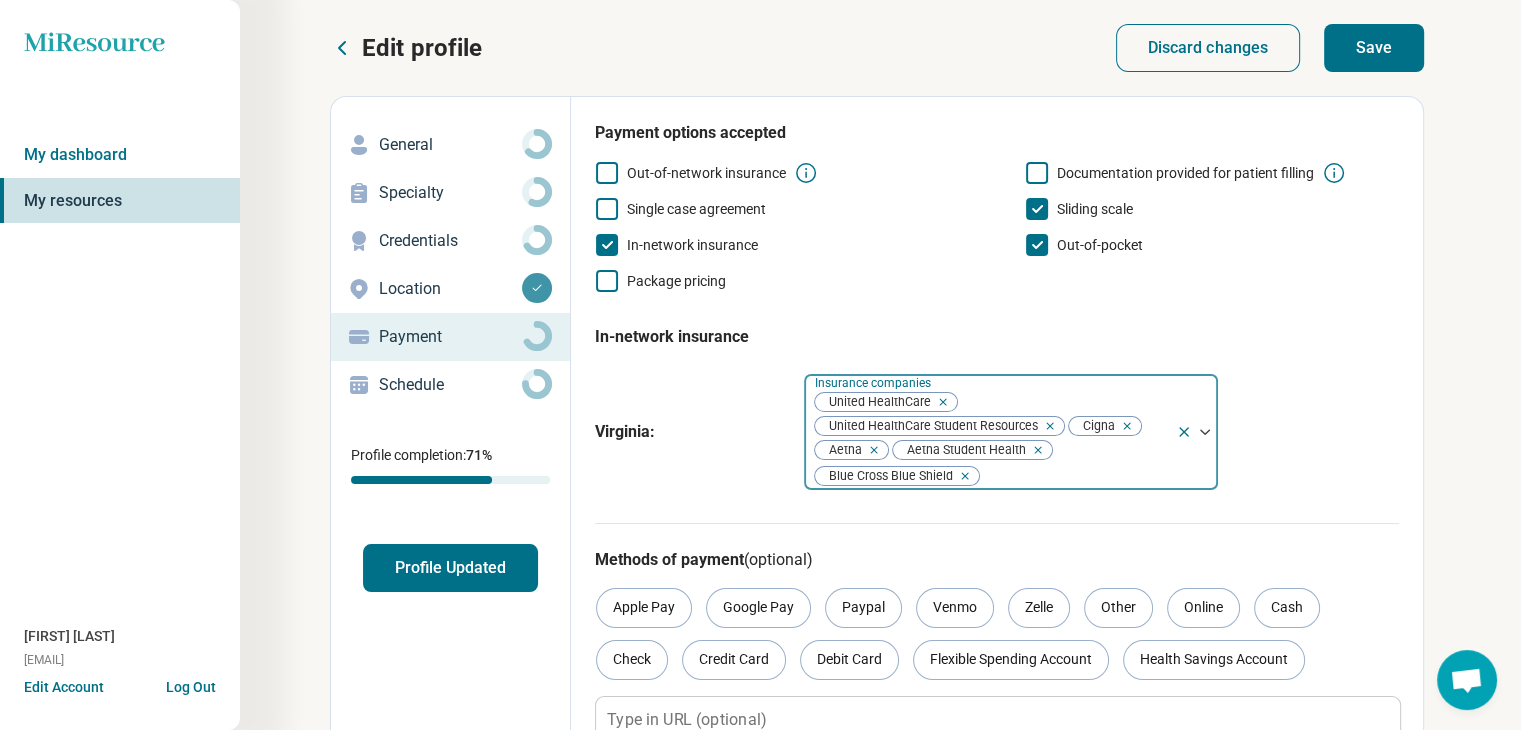 click on "Save" at bounding box center [1374, 48] 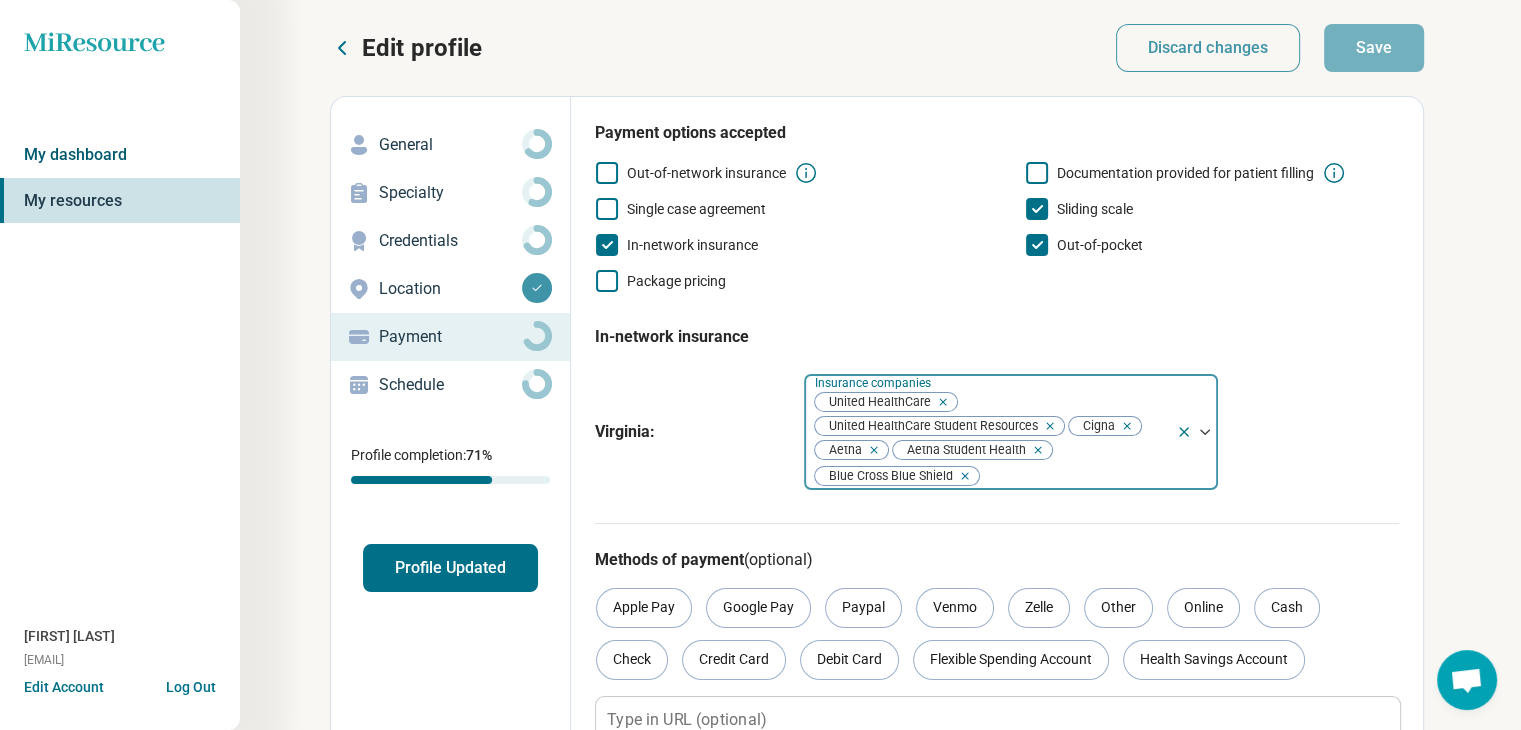 click on "My dashboard" at bounding box center (120, 155) 